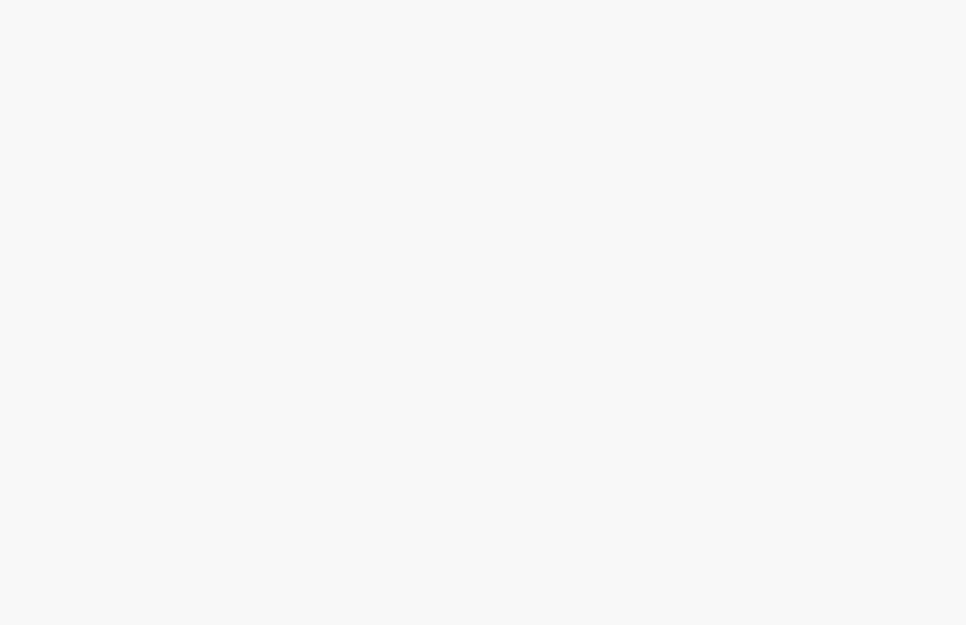 scroll, scrollTop: 0, scrollLeft: 0, axis: both 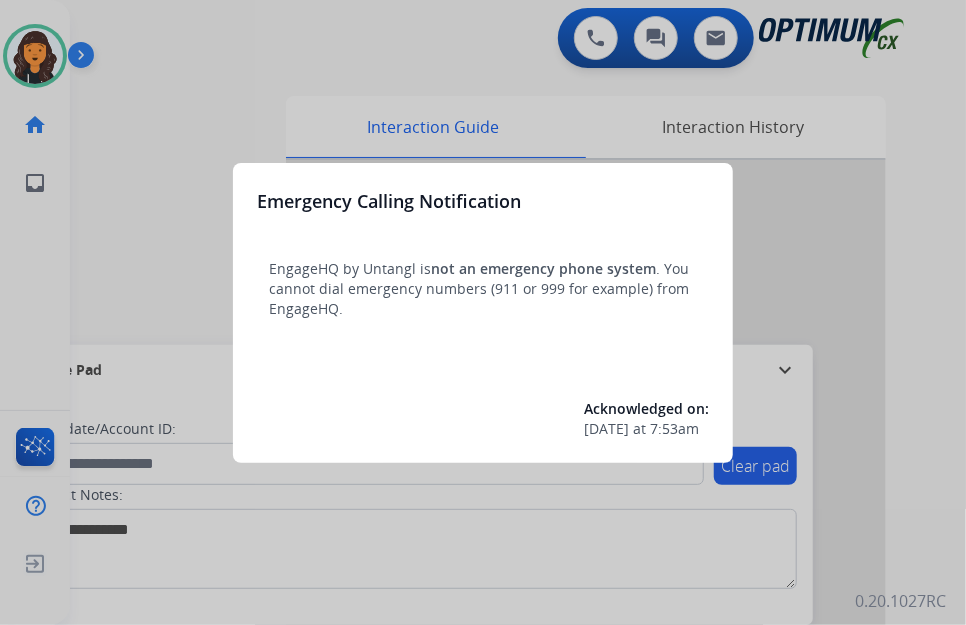 click at bounding box center [483, 312] 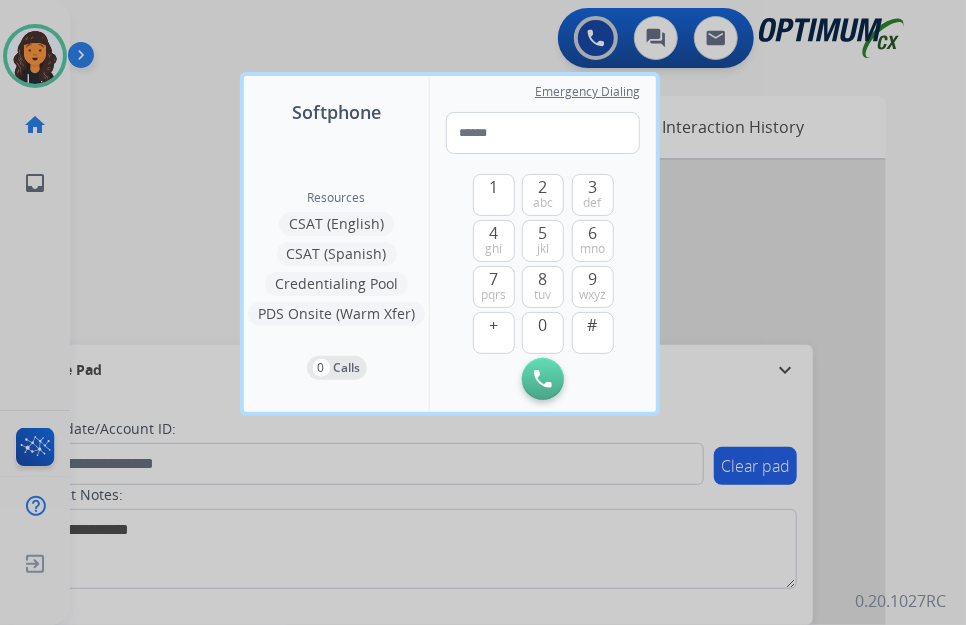 click at bounding box center [483, 312] 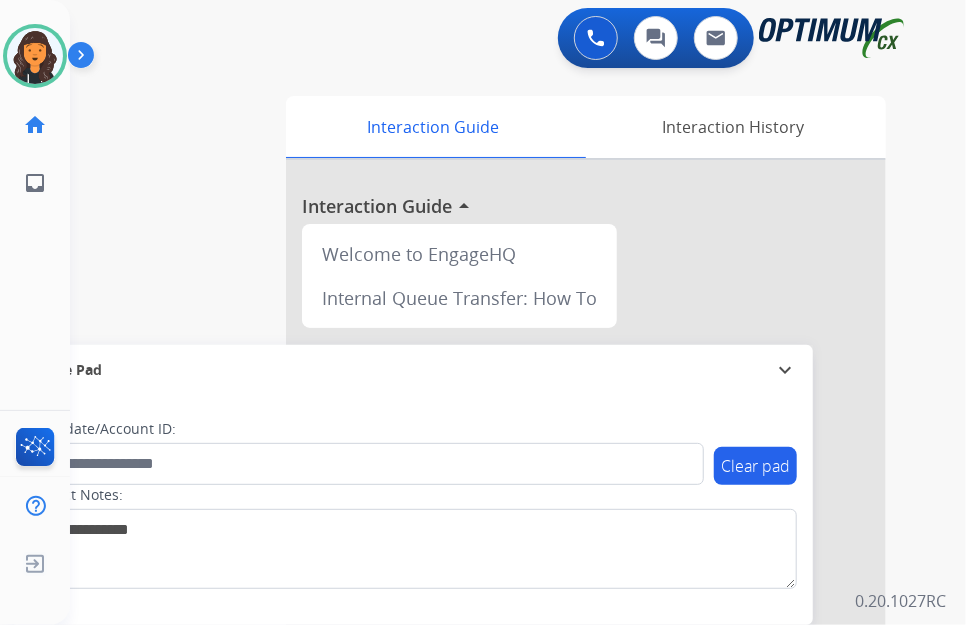 click on "swap_horiz Break voice bridge close_fullscreen Connect 3-Way Call merge_type Separate 3-Way Call  Interaction Guide   Interaction History  Interaction Guide arrow_drop_up  Welcome to EngageHQ   Internal Queue Transfer: How To  Secure Pad expand_more Clear pad Candidate/Account ID: Contact Notes:" at bounding box center (494, 489) 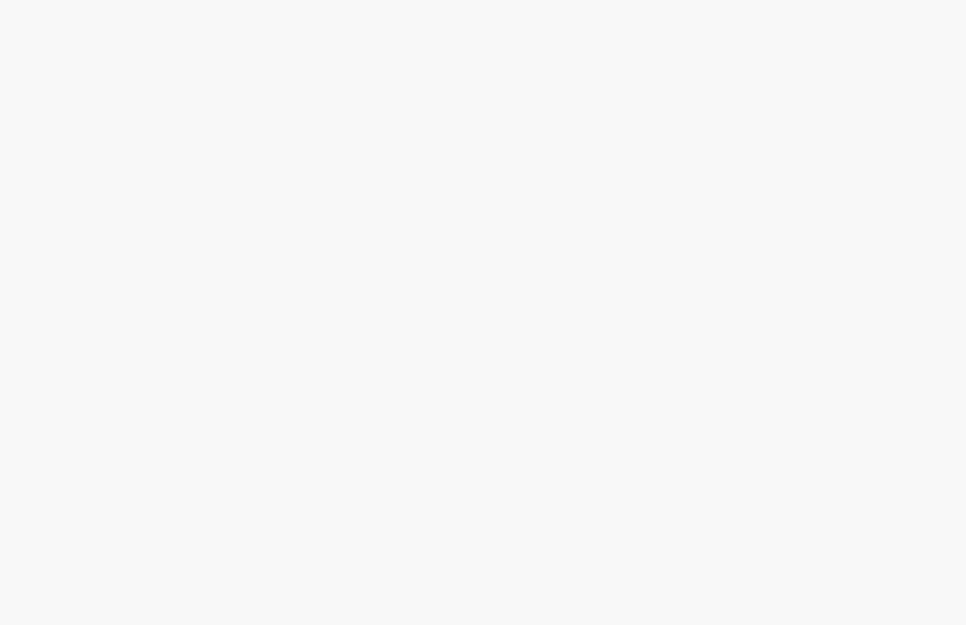 scroll, scrollTop: 0, scrollLeft: 0, axis: both 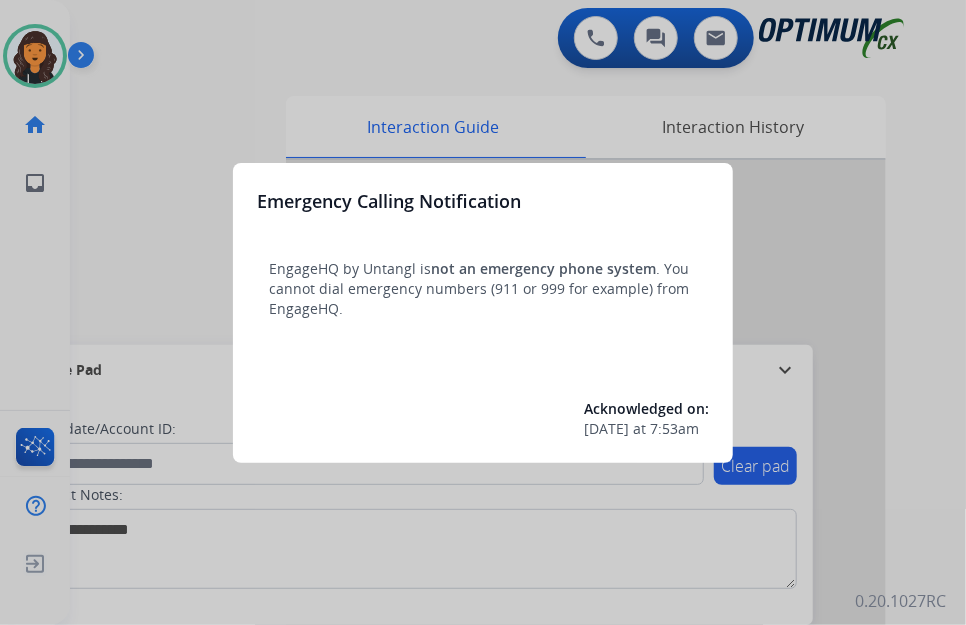 click at bounding box center [483, 312] 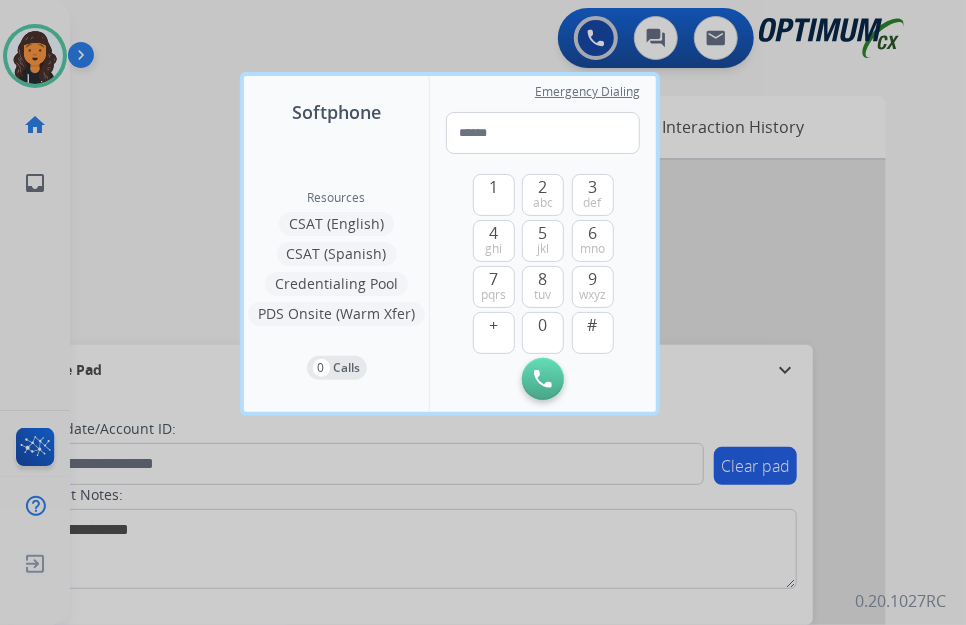 click at bounding box center [483, 312] 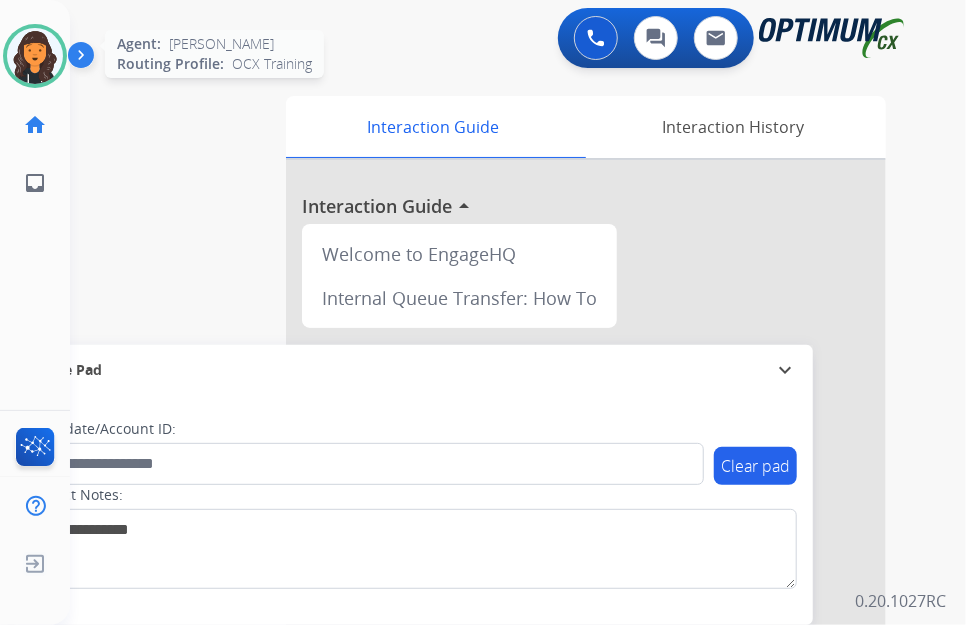 click on "Agent:   Maria  Routing Profile:  OCX Training" 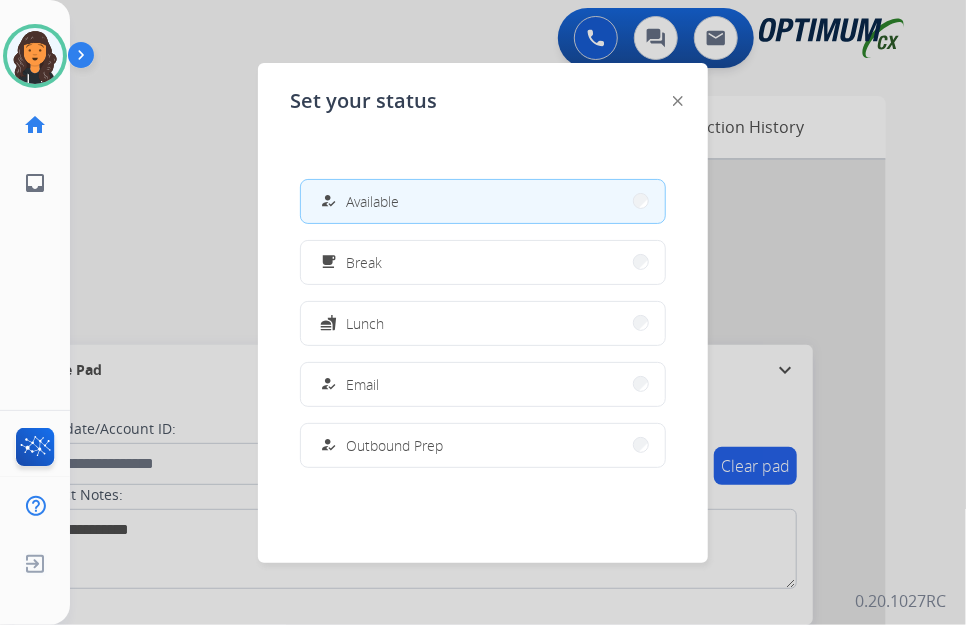 click at bounding box center [483, 312] 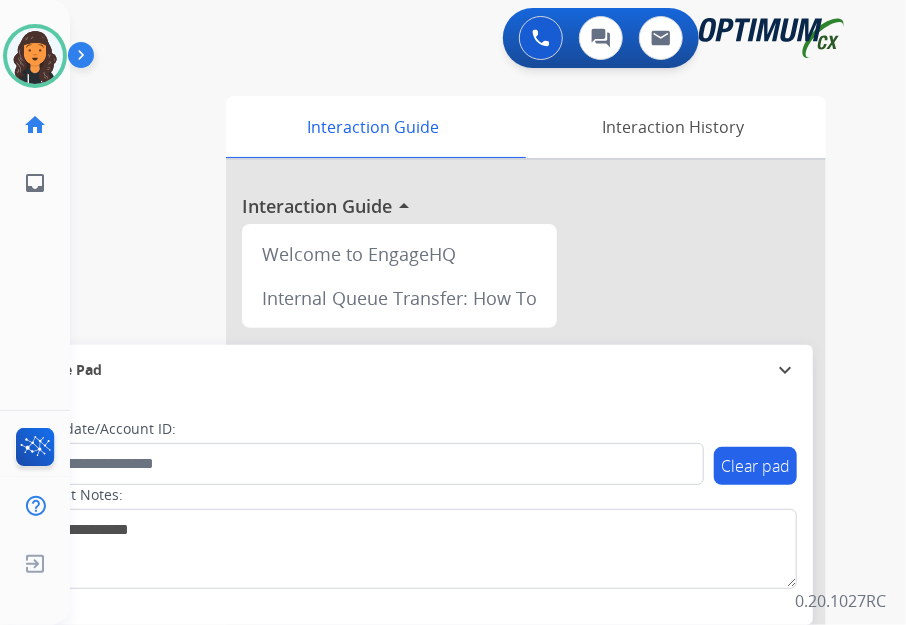 drag, startPoint x: 167, startPoint y: 58, endPoint x: 179, endPoint y: 48, distance: 15.6205 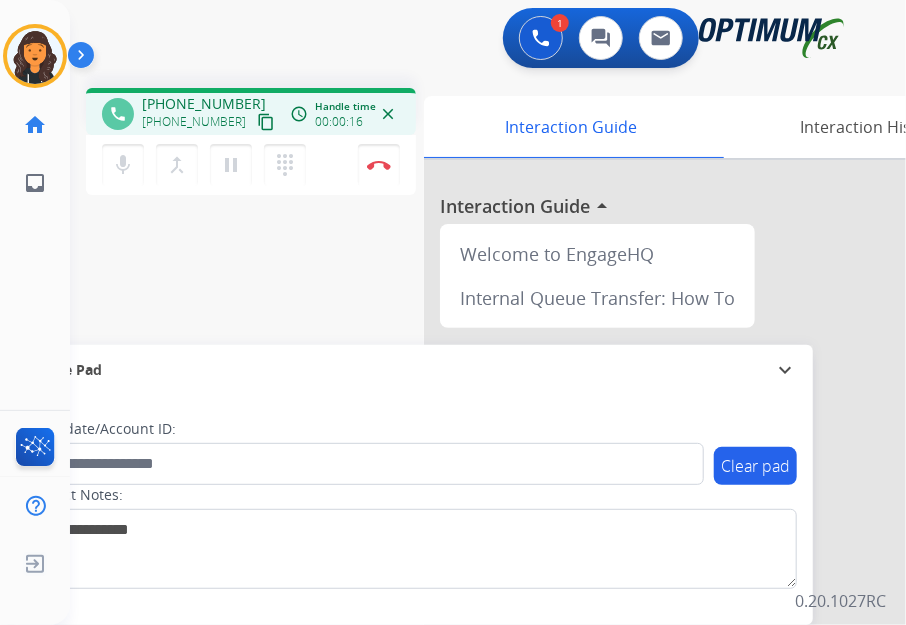 click on "content_copy" at bounding box center (266, 122) 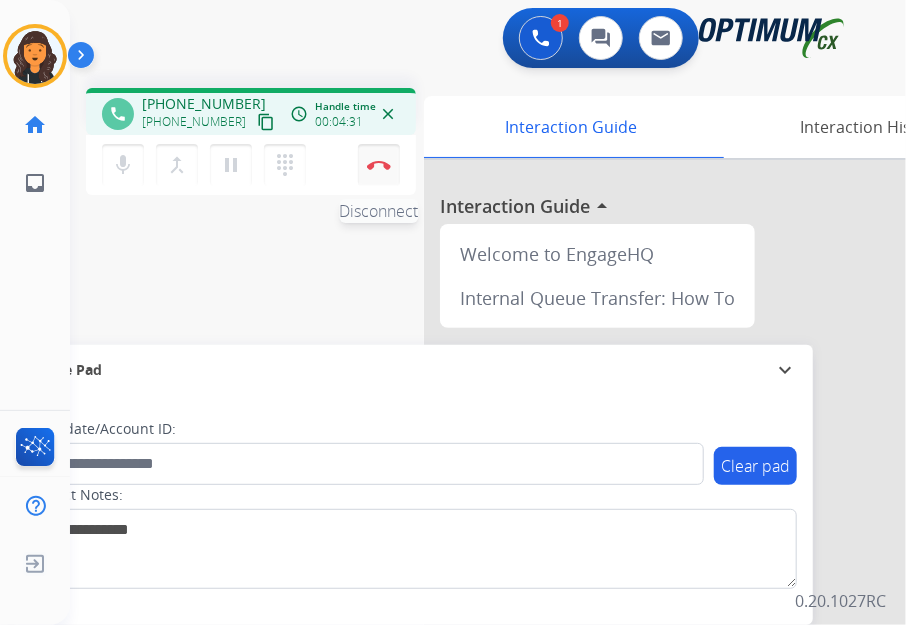 click at bounding box center [379, 165] 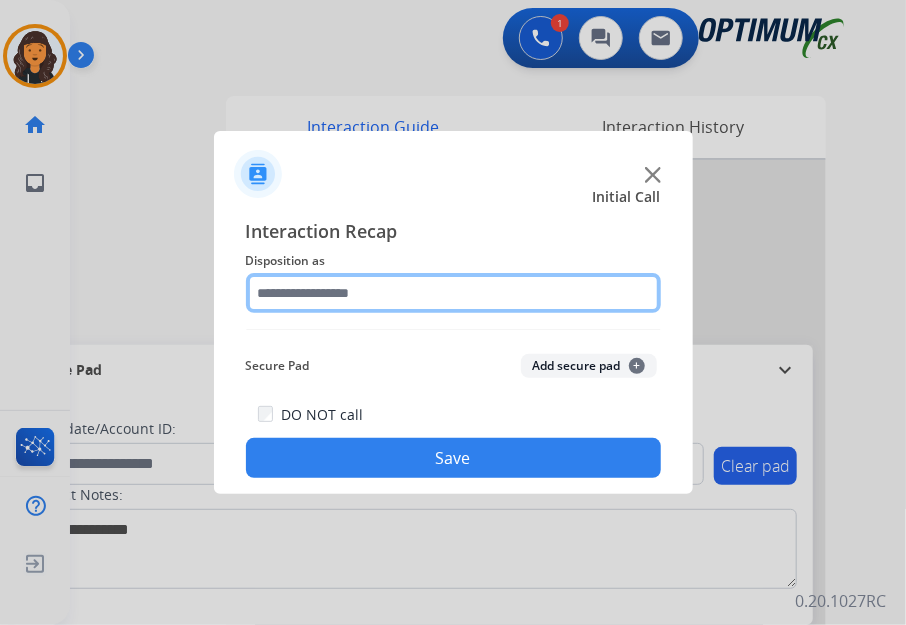 click 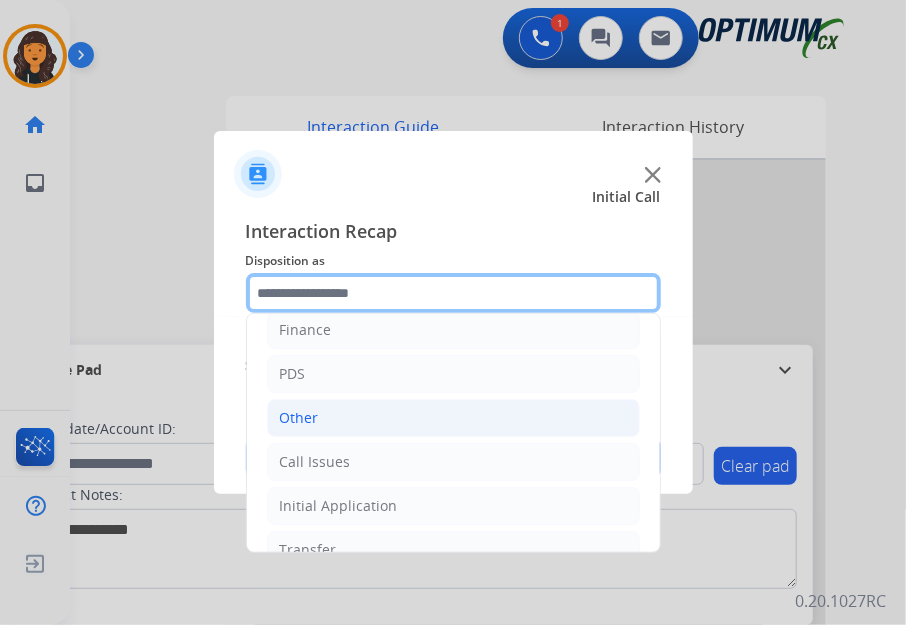 scroll, scrollTop: 134, scrollLeft: 0, axis: vertical 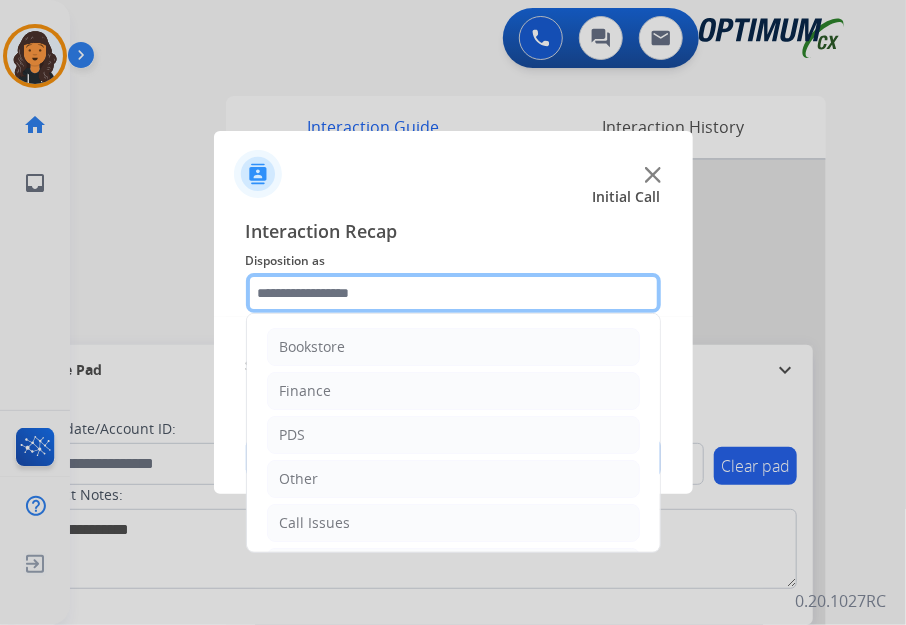 click 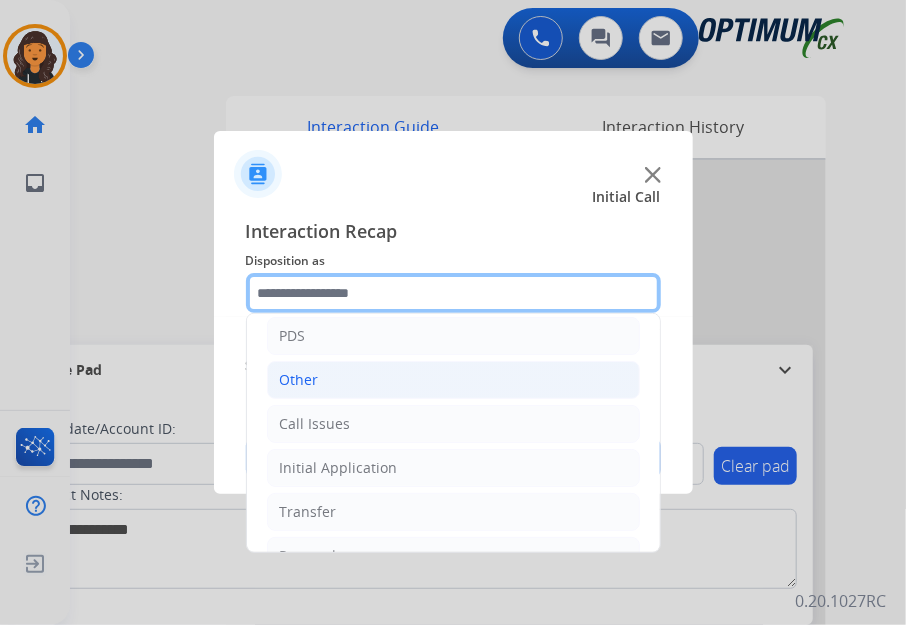 scroll, scrollTop: 134, scrollLeft: 0, axis: vertical 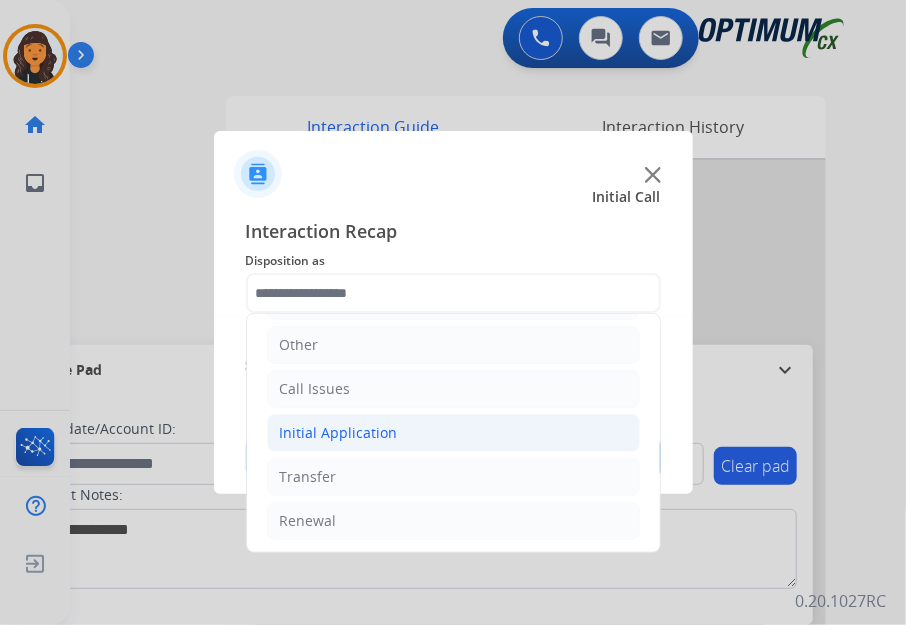 click on "Initial Application" 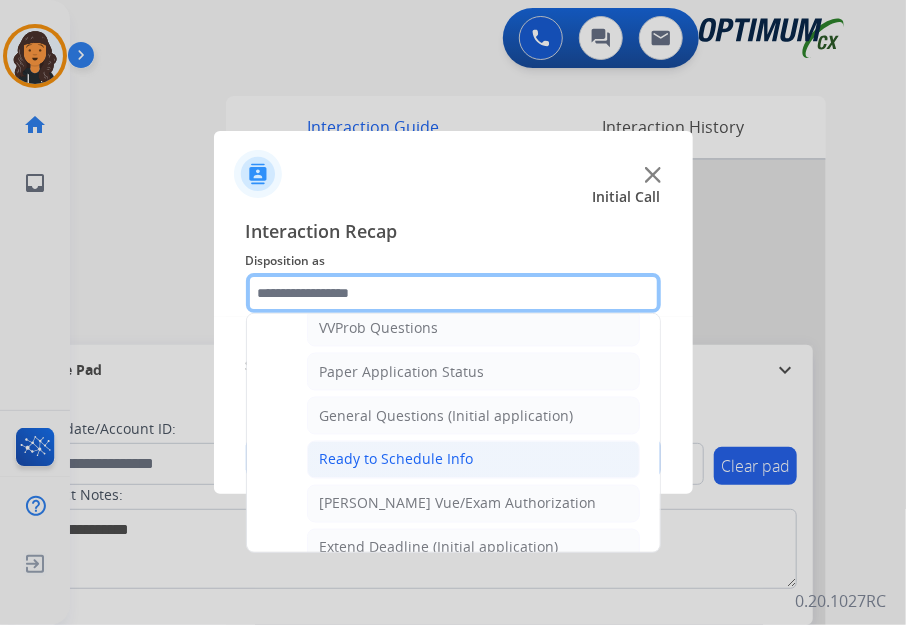 scroll, scrollTop: 1134, scrollLeft: 0, axis: vertical 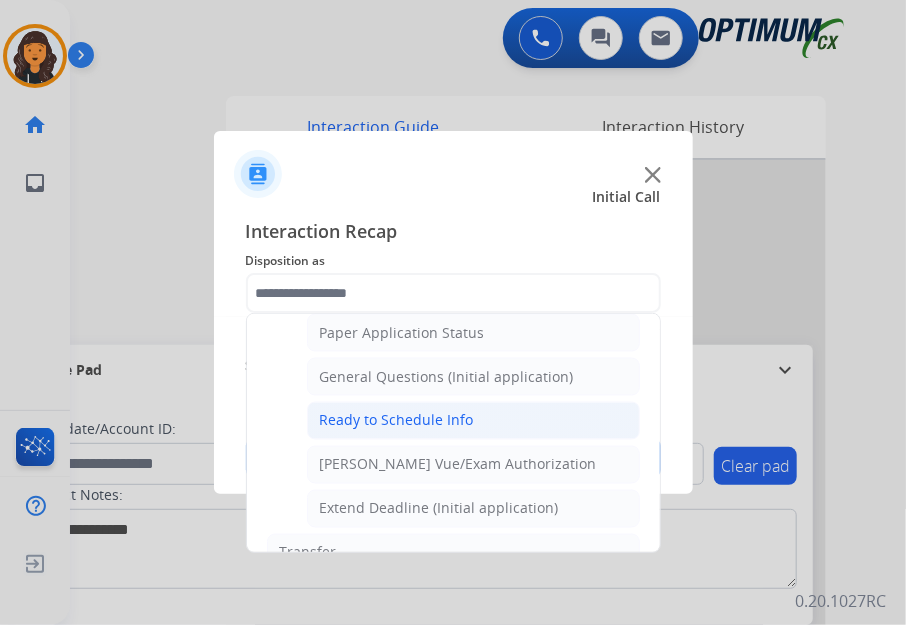 click on "Ready to Schedule Info" 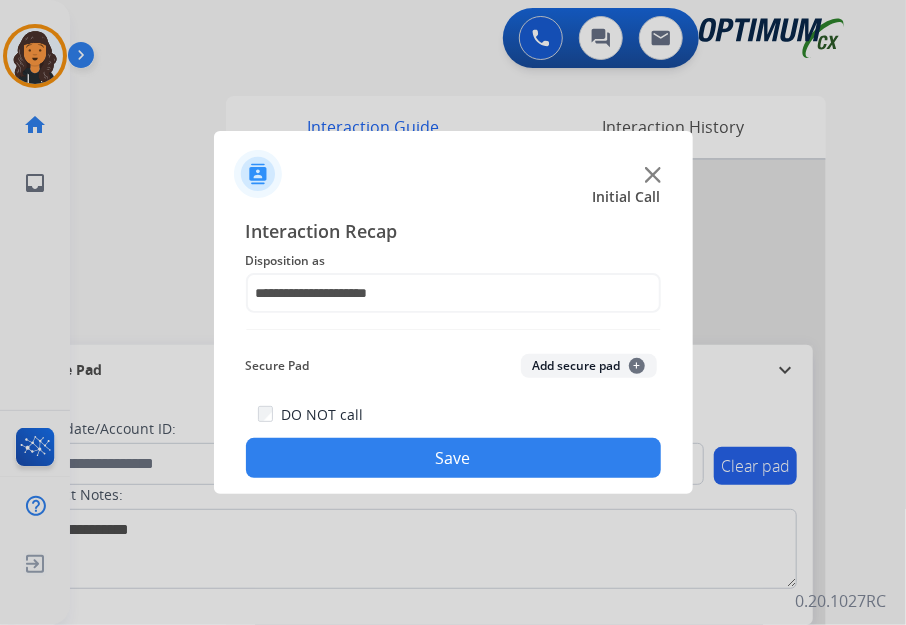 click on "Save" 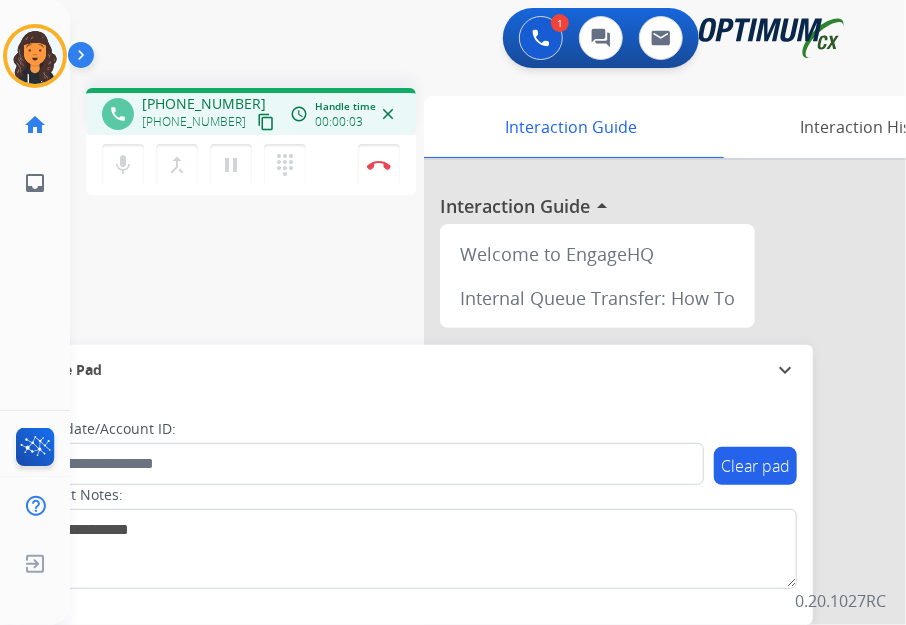 click on "content_copy" at bounding box center [266, 122] 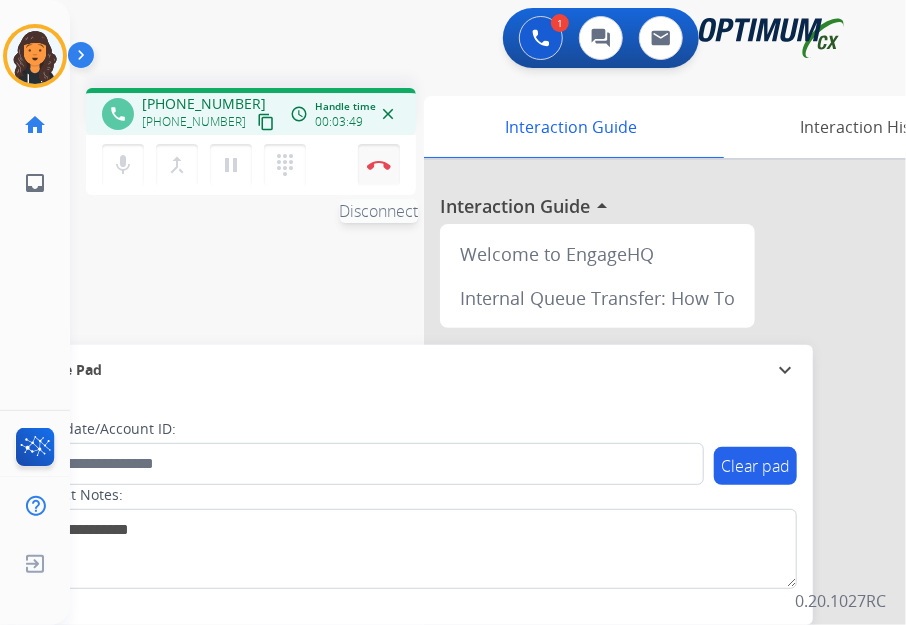 click on "Disconnect" at bounding box center [379, 165] 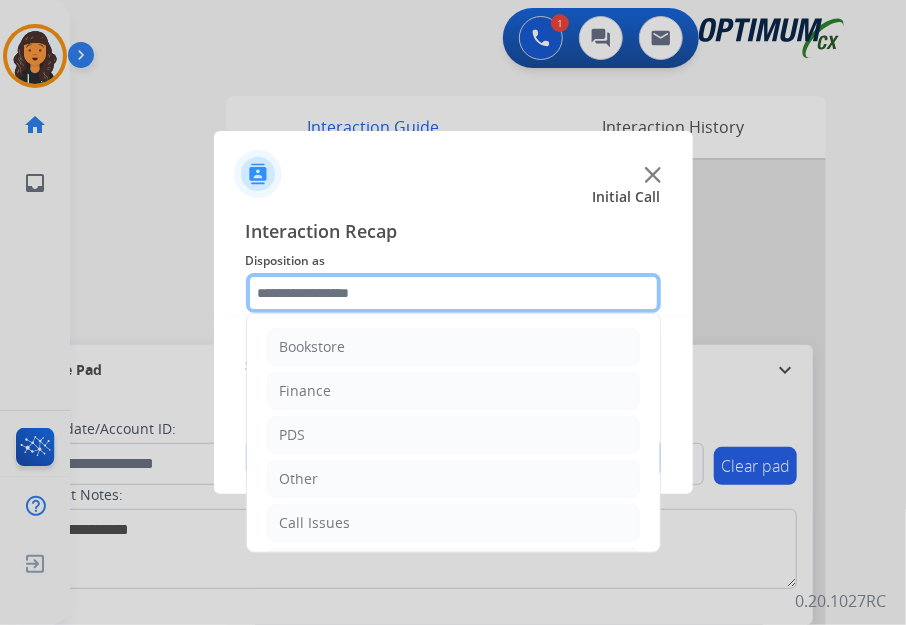 click 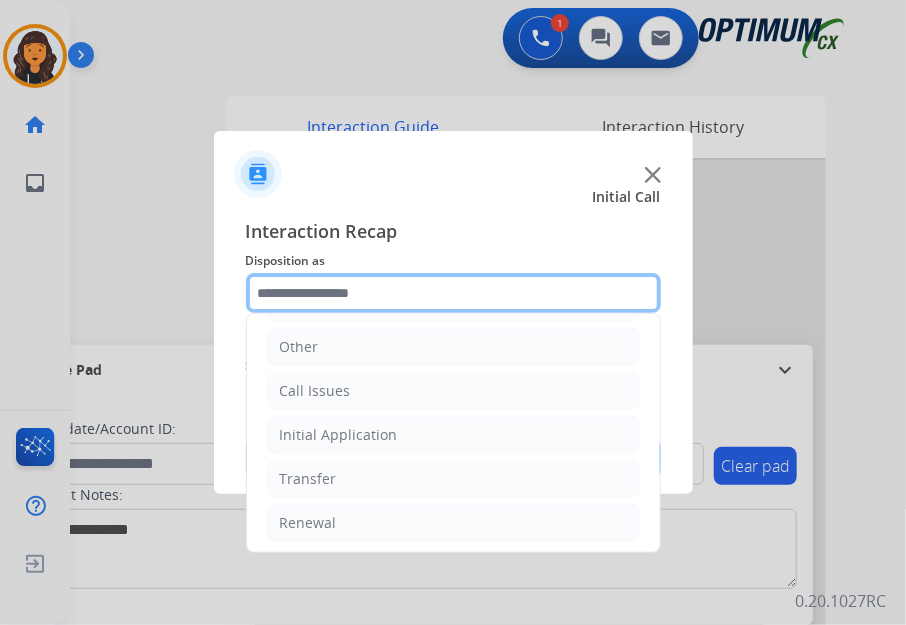 scroll, scrollTop: 134, scrollLeft: 0, axis: vertical 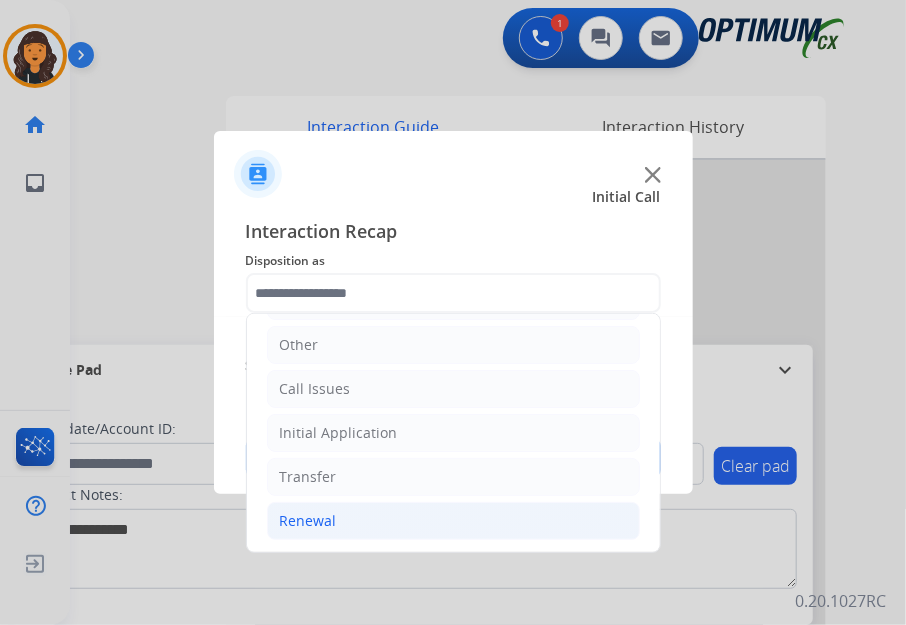 click on "Renewal" 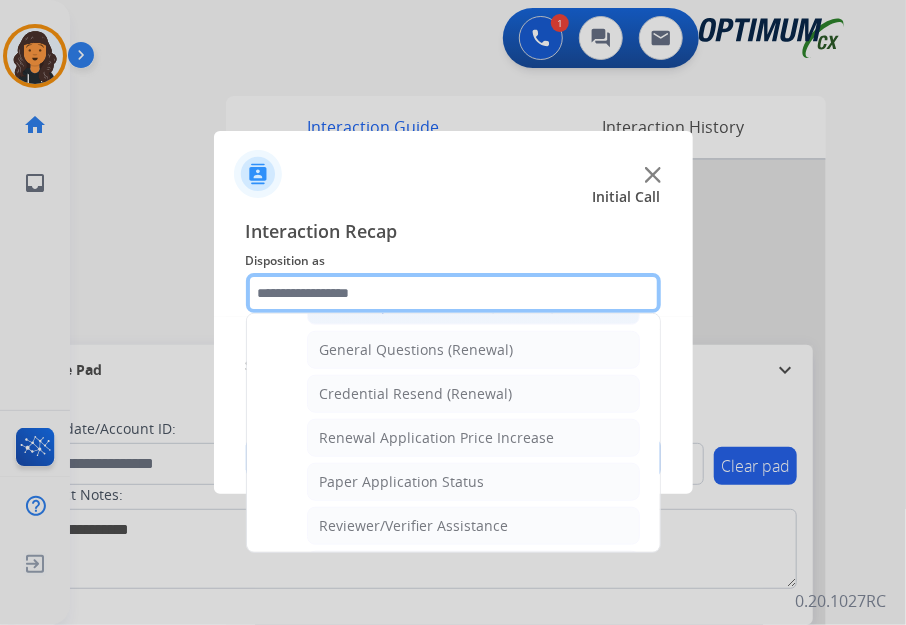 scroll, scrollTop: 680, scrollLeft: 0, axis: vertical 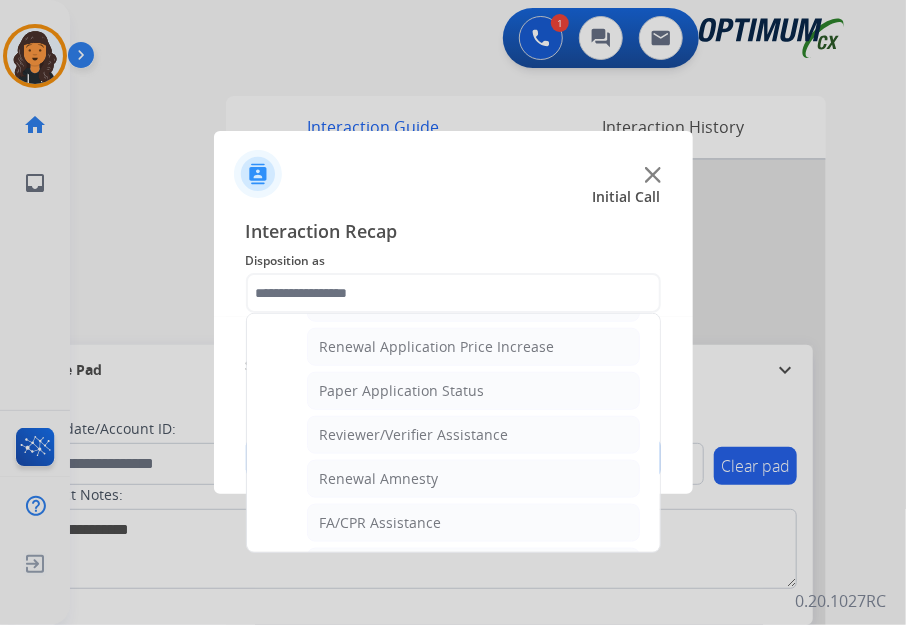 click on "Renewal Amnesty" 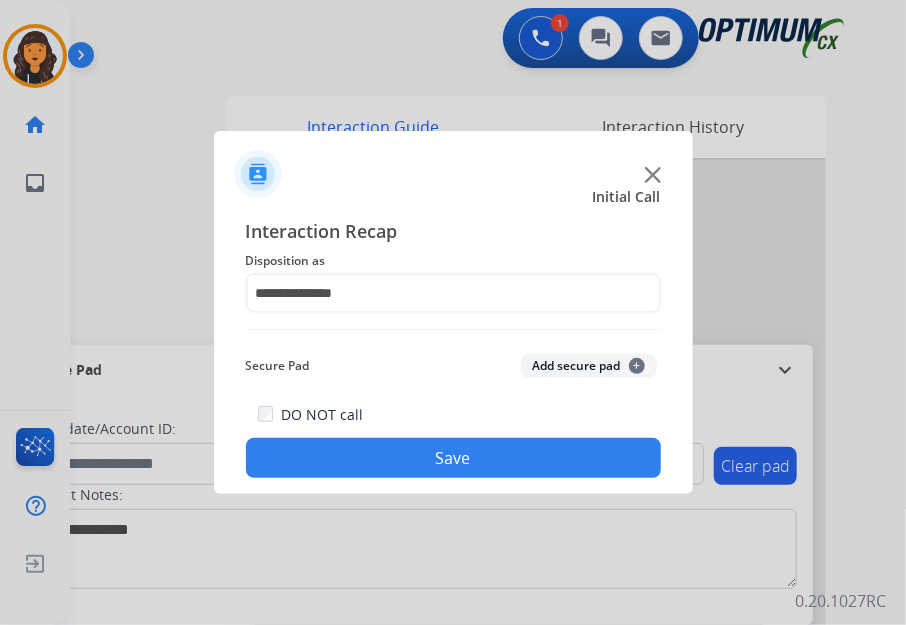 click on "Save" 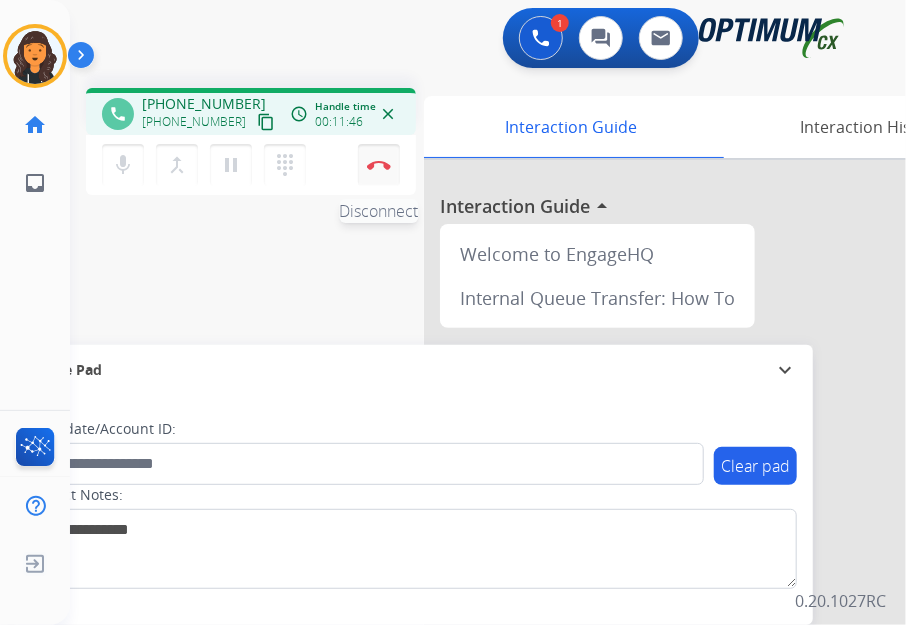 click at bounding box center (379, 165) 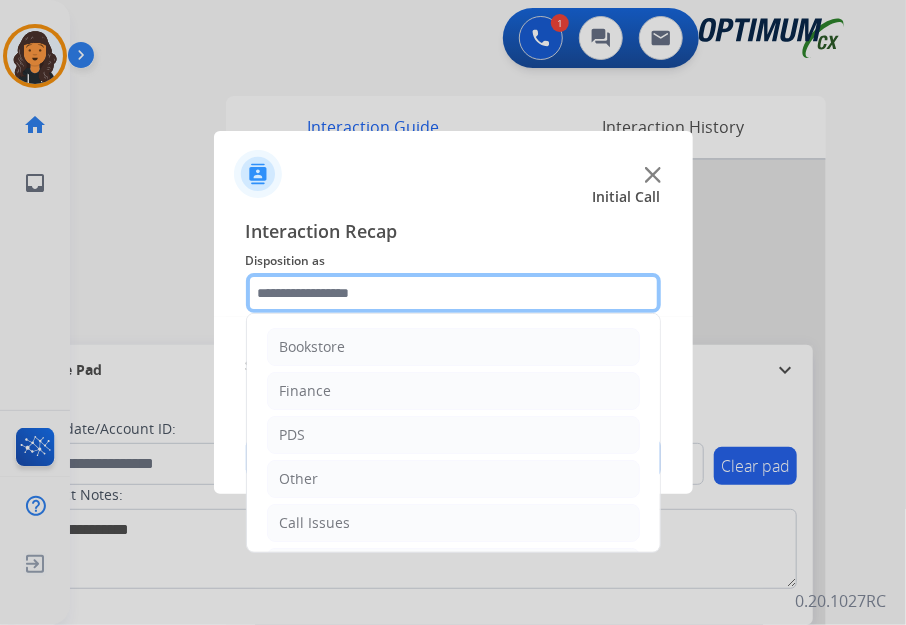 click 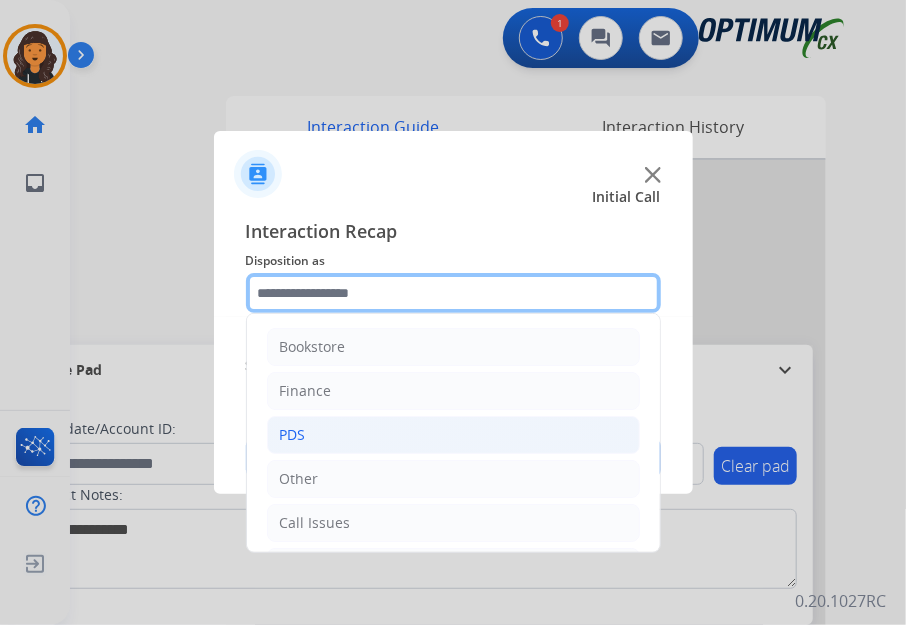 scroll, scrollTop: 134, scrollLeft: 0, axis: vertical 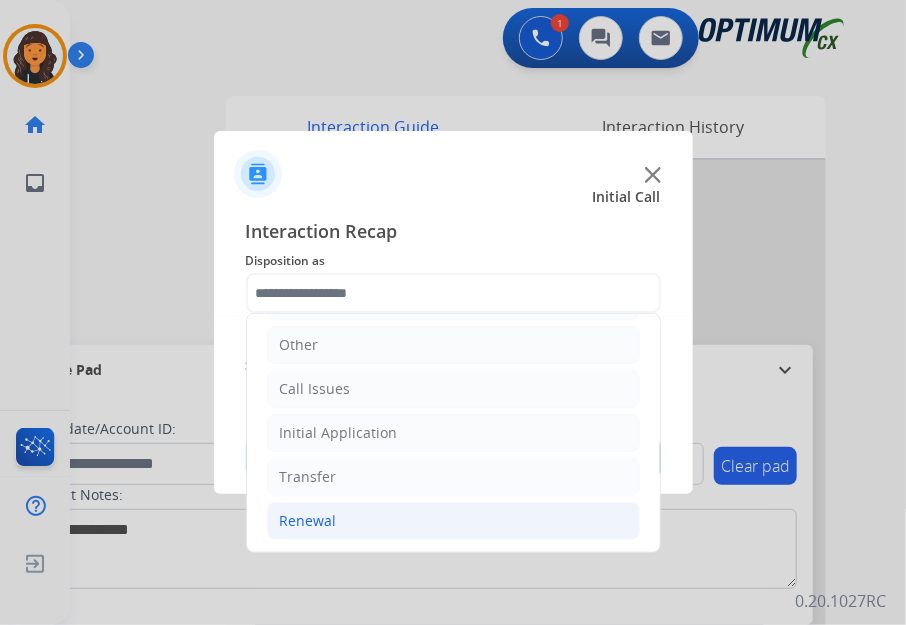 click on "Renewal" 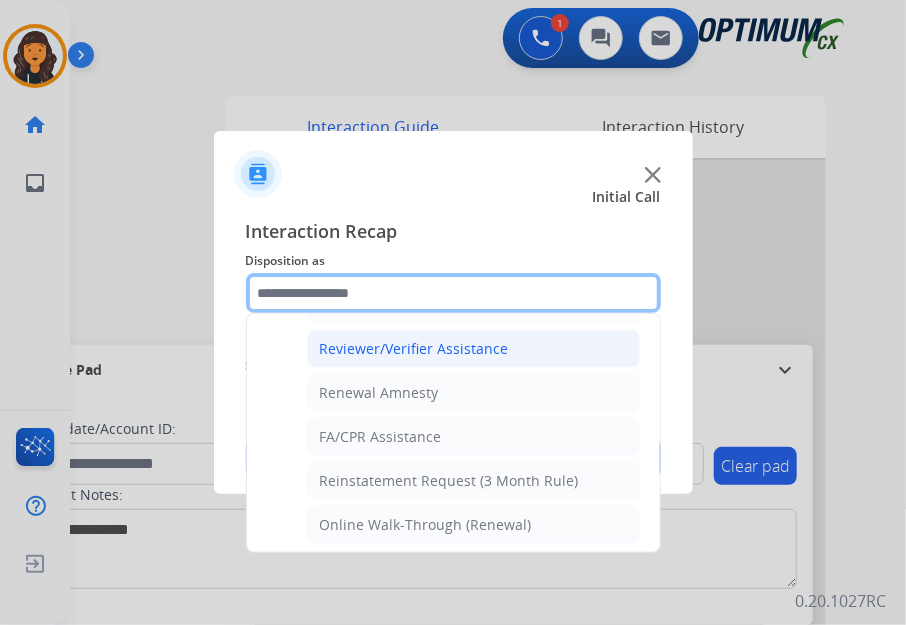 scroll, scrollTop: 767, scrollLeft: 0, axis: vertical 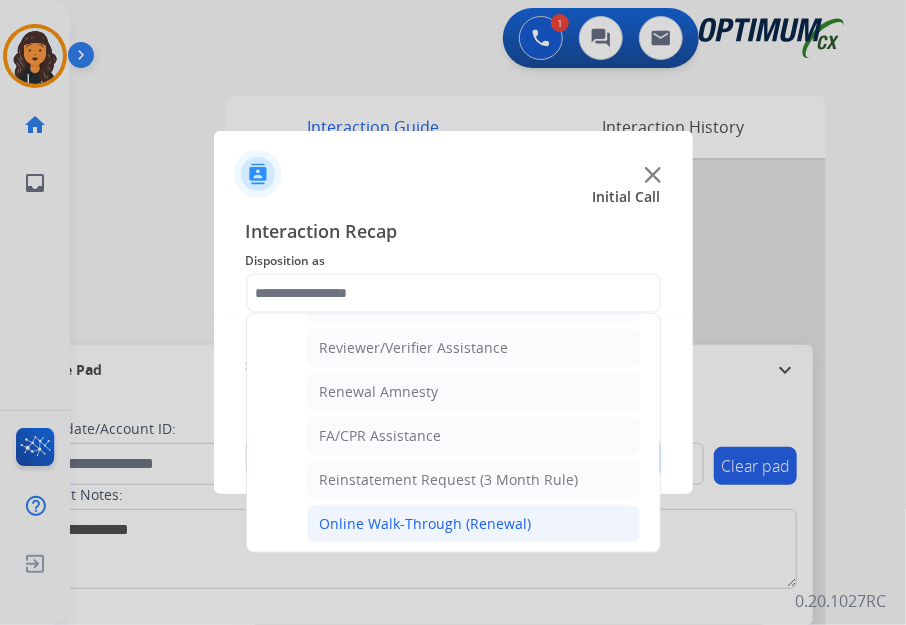 click on "Online Walk-Through (Renewal)" 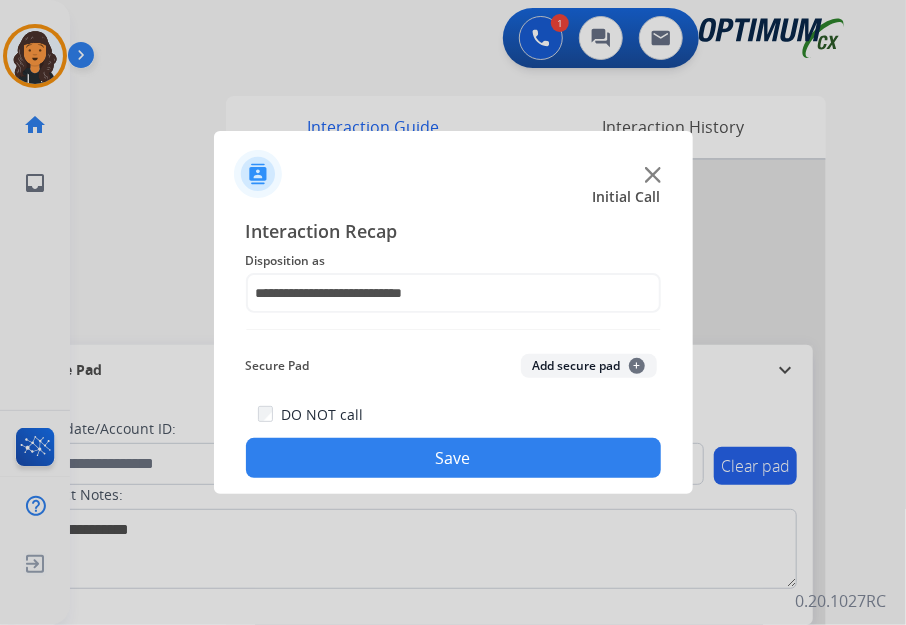 click on "Save" 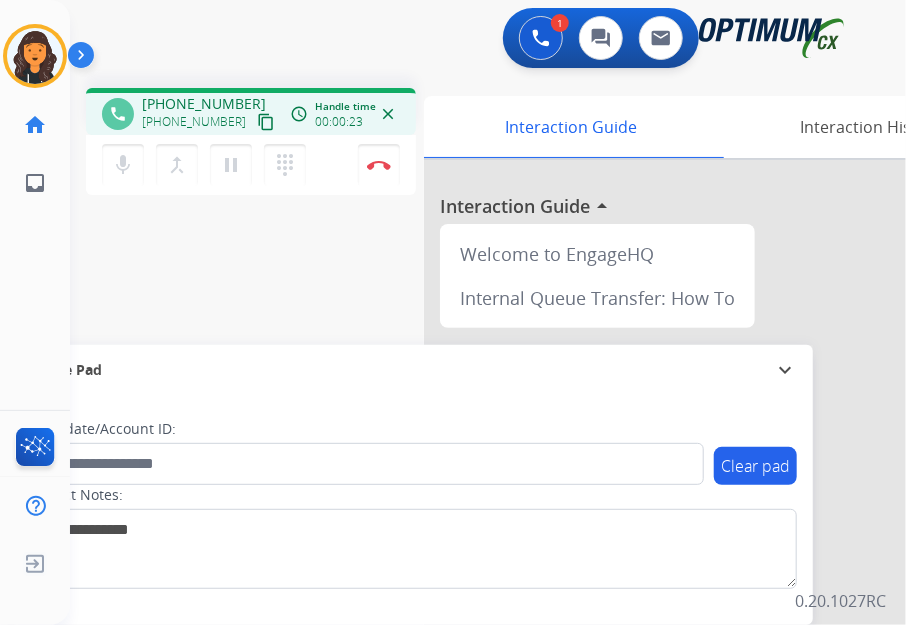 click on "content_copy" at bounding box center (266, 122) 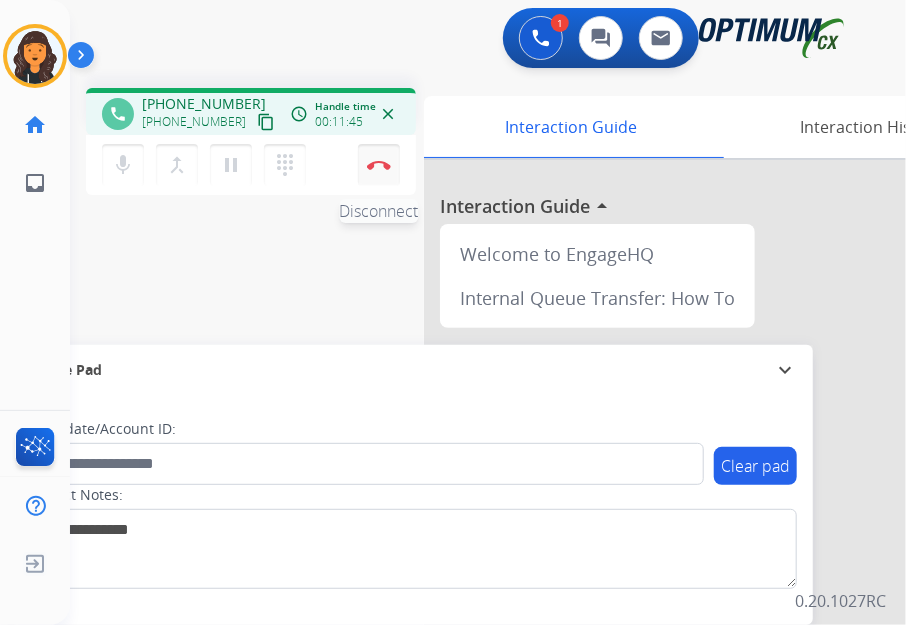 click at bounding box center [379, 165] 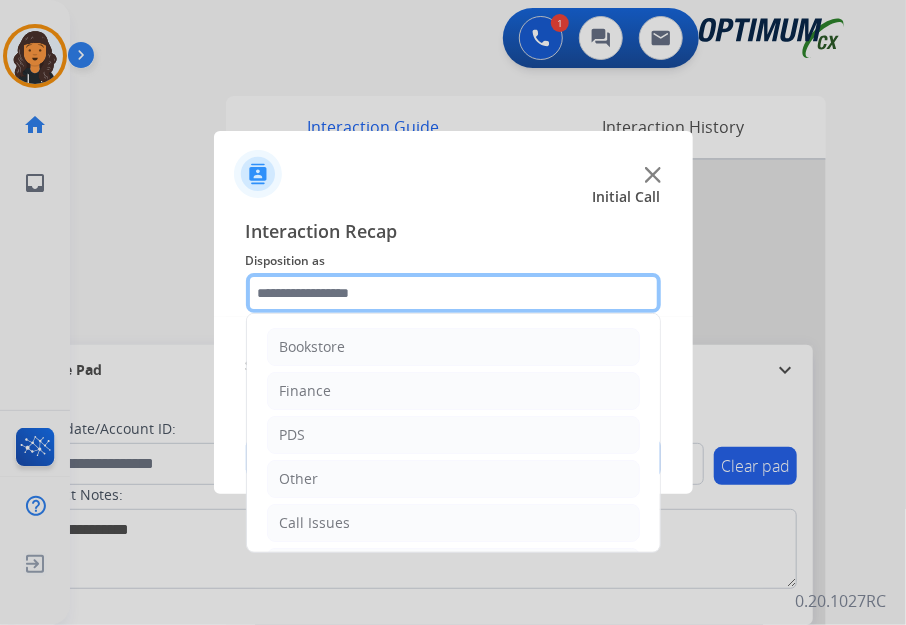 click 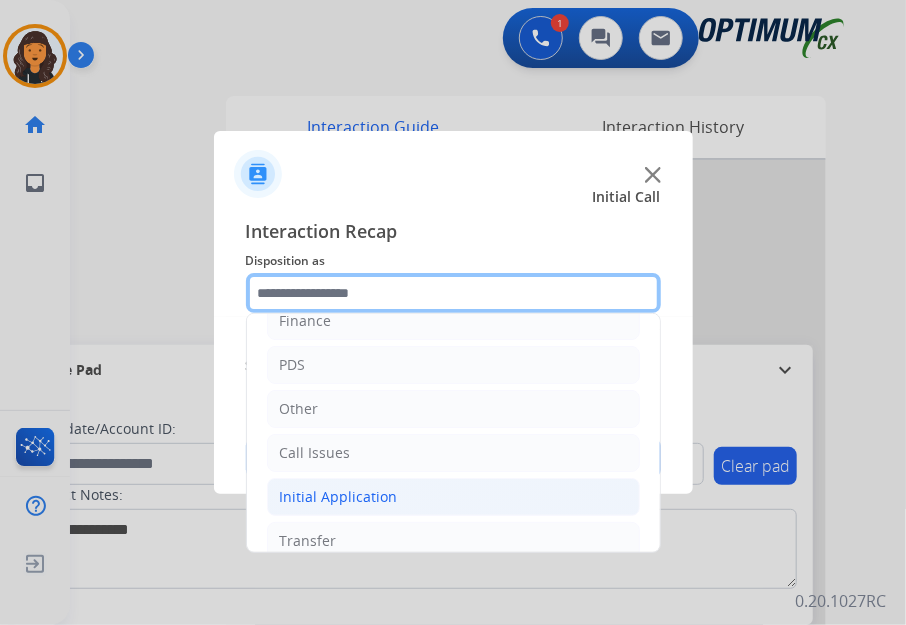 scroll, scrollTop: 134, scrollLeft: 0, axis: vertical 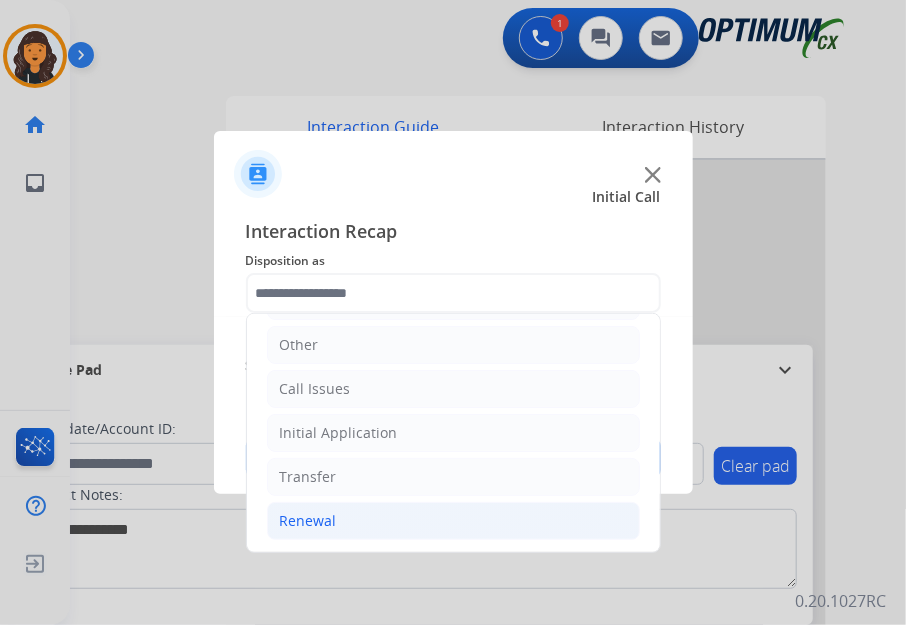 click on "Renewal" 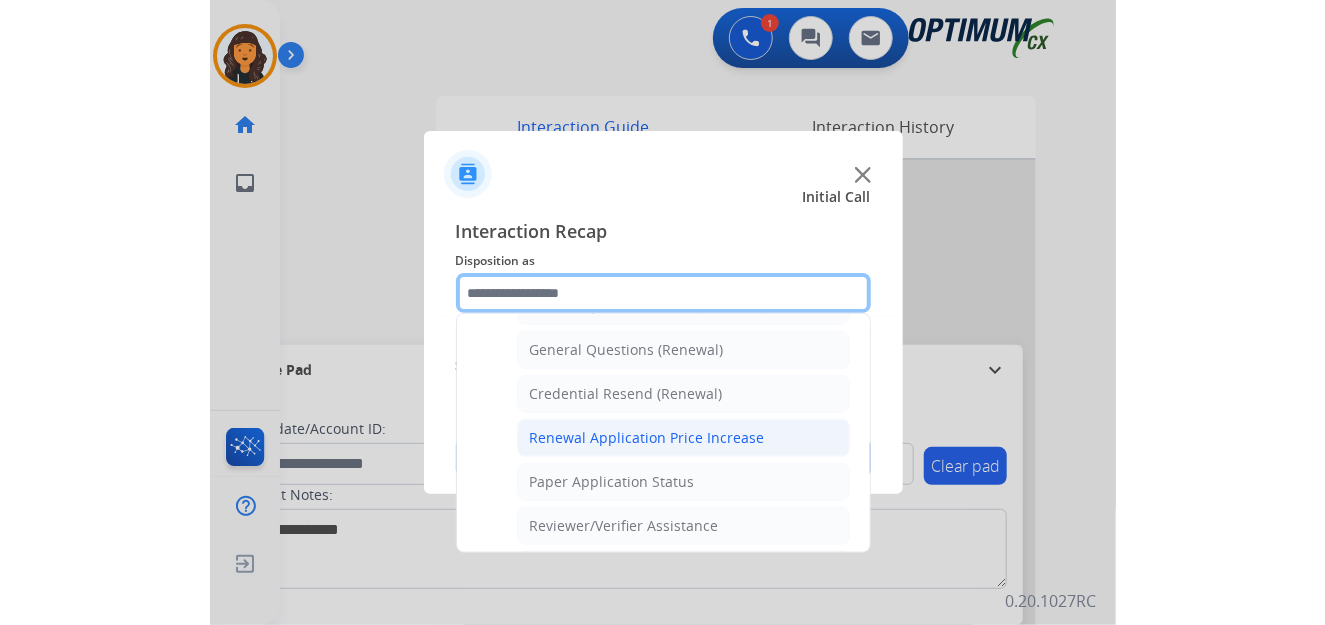 scroll, scrollTop: 680, scrollLeft: 0, axis: vertical 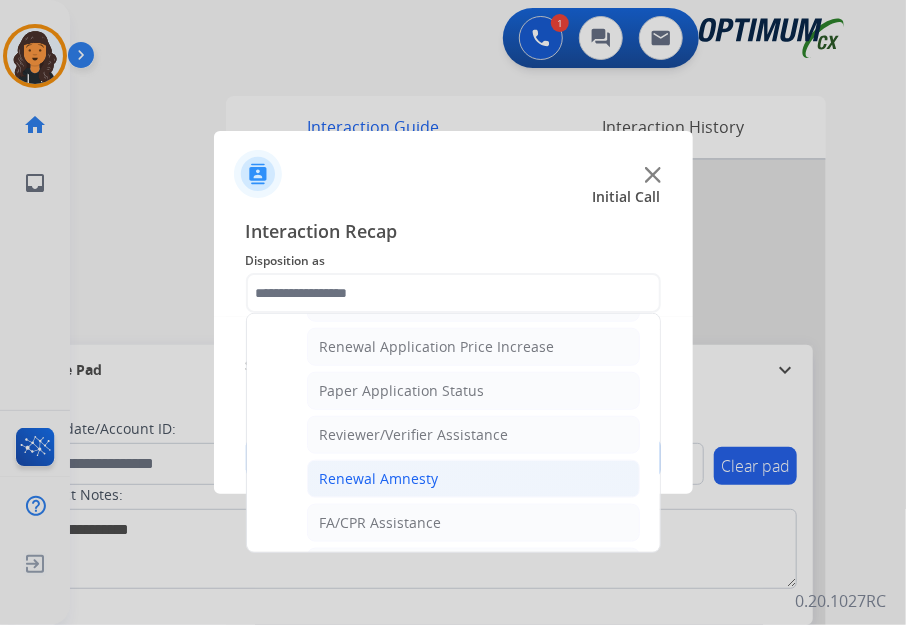click on "Renewal Amnesty" 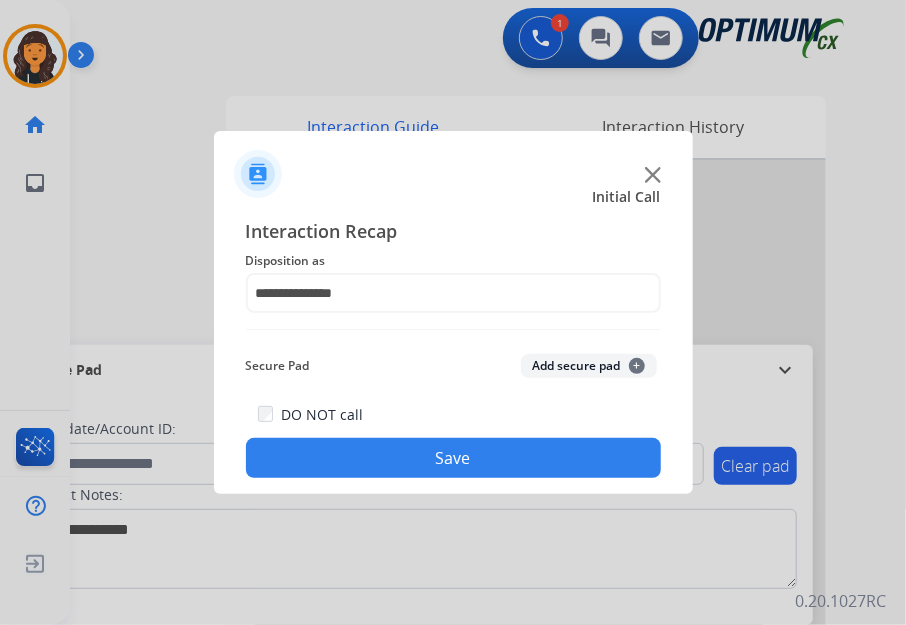 click on "Save" 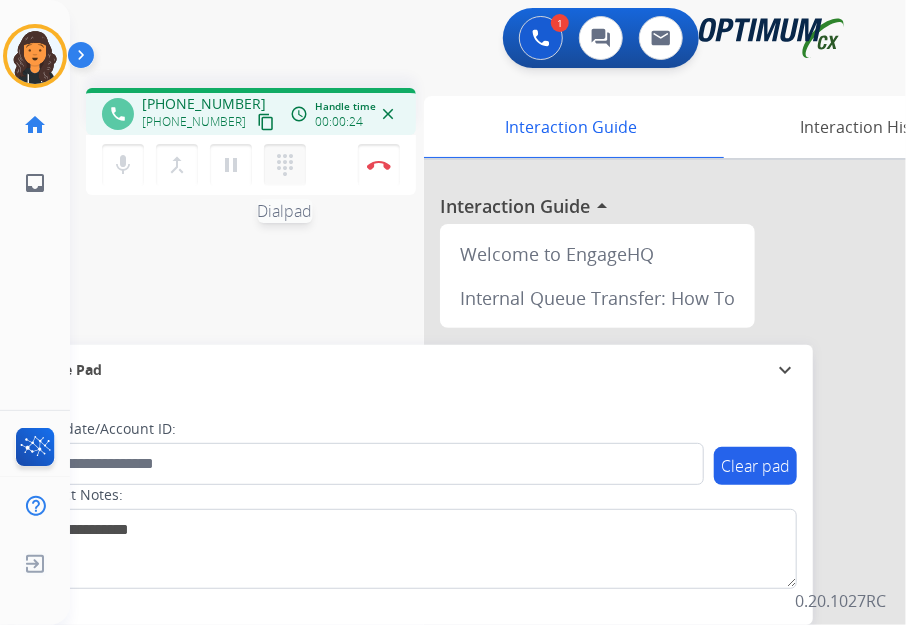 click on "dialpad" at bounding box center [285, 165] 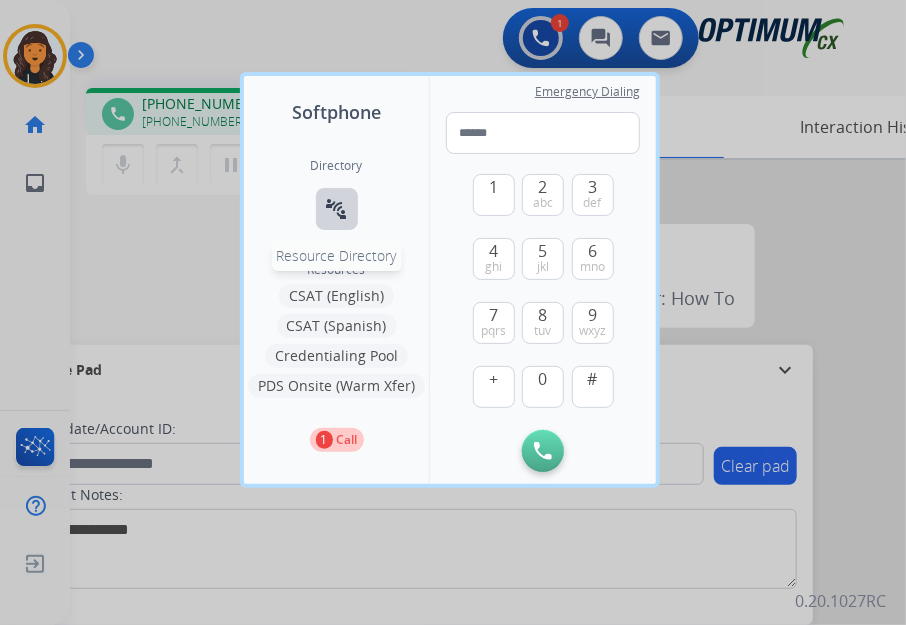 click on "connect_without_contact" at bounding box center [337, 209] 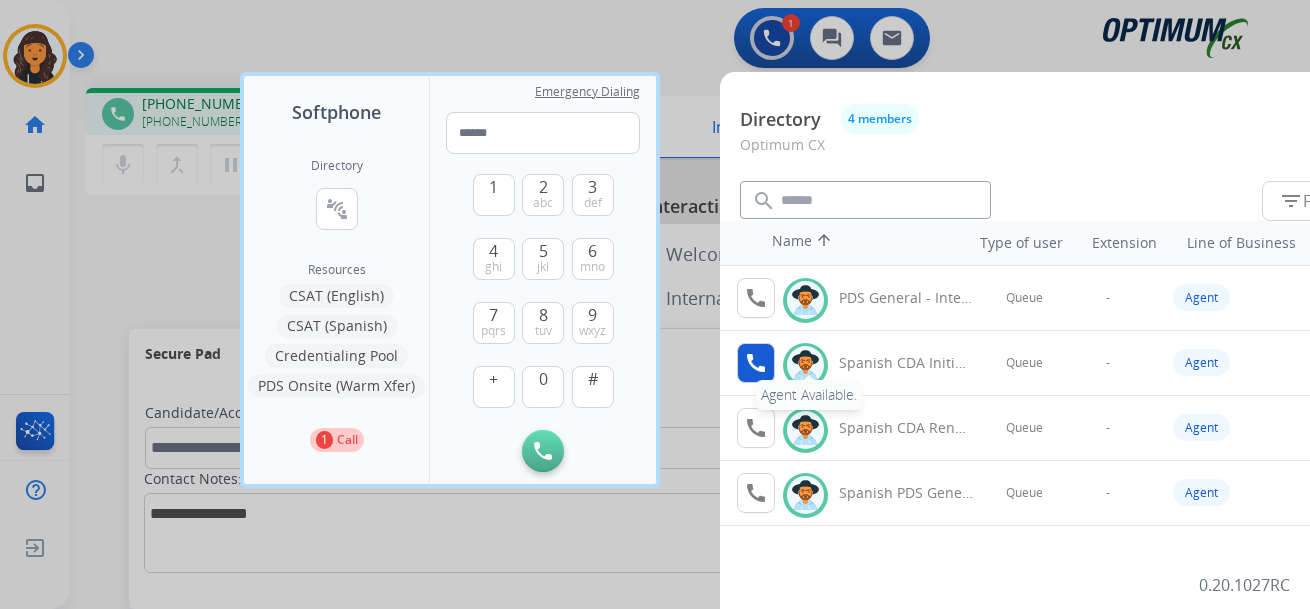 click on "call" at bounding box center (756, 363) 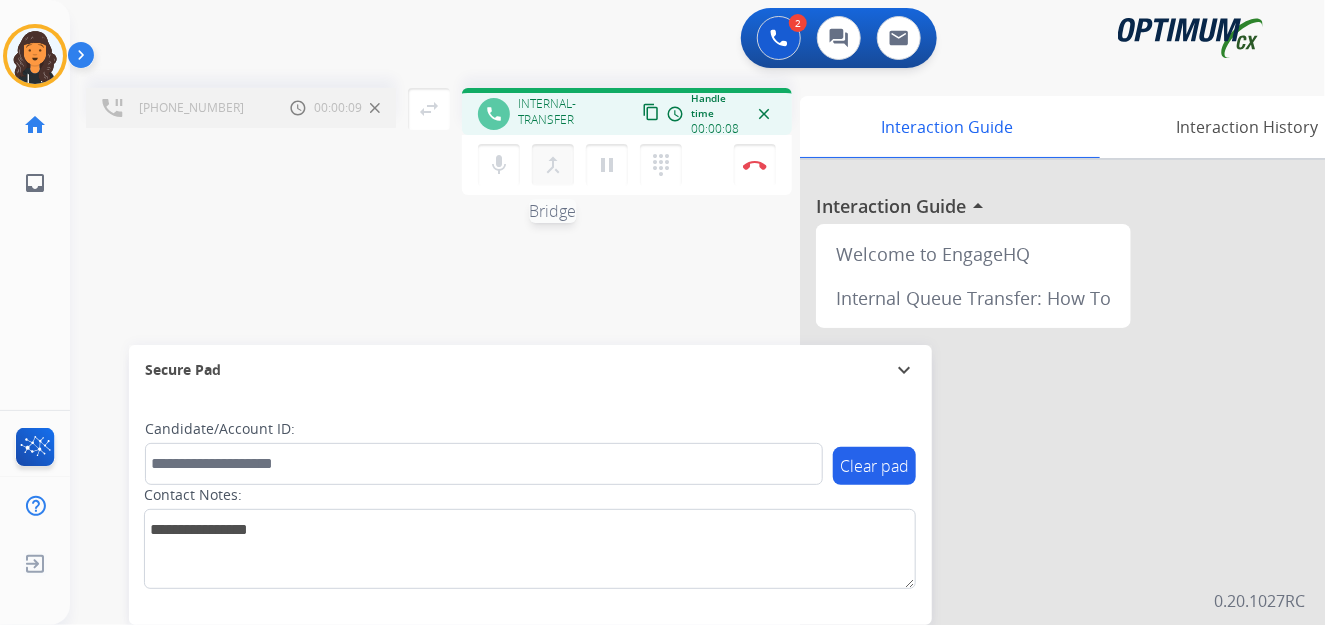 click on "merge_type" at bounding box center (553, 165) 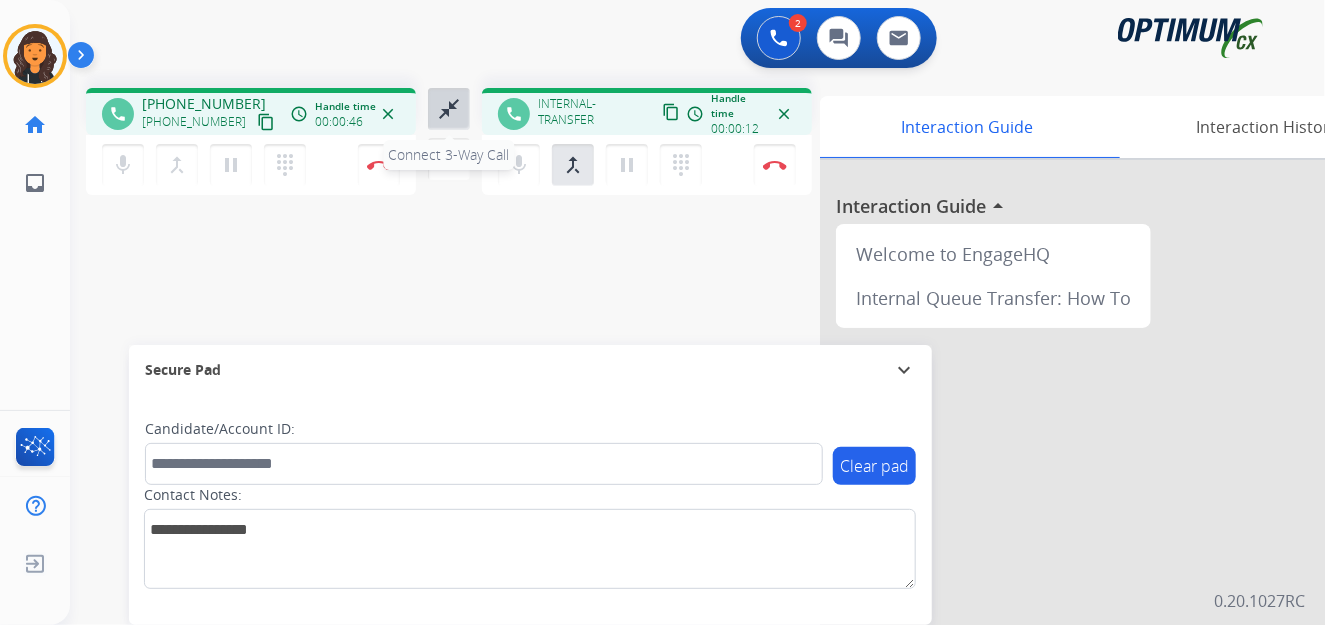 click on "close_fullscreen" at bounding box center (449, 109) 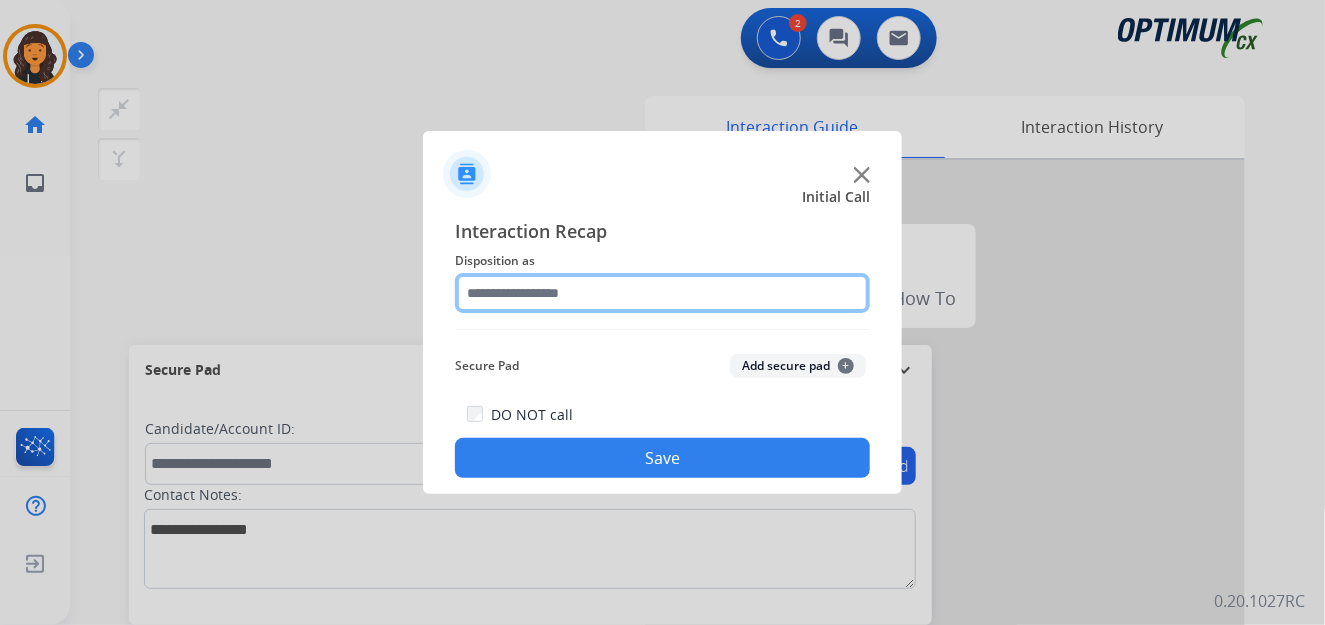 click 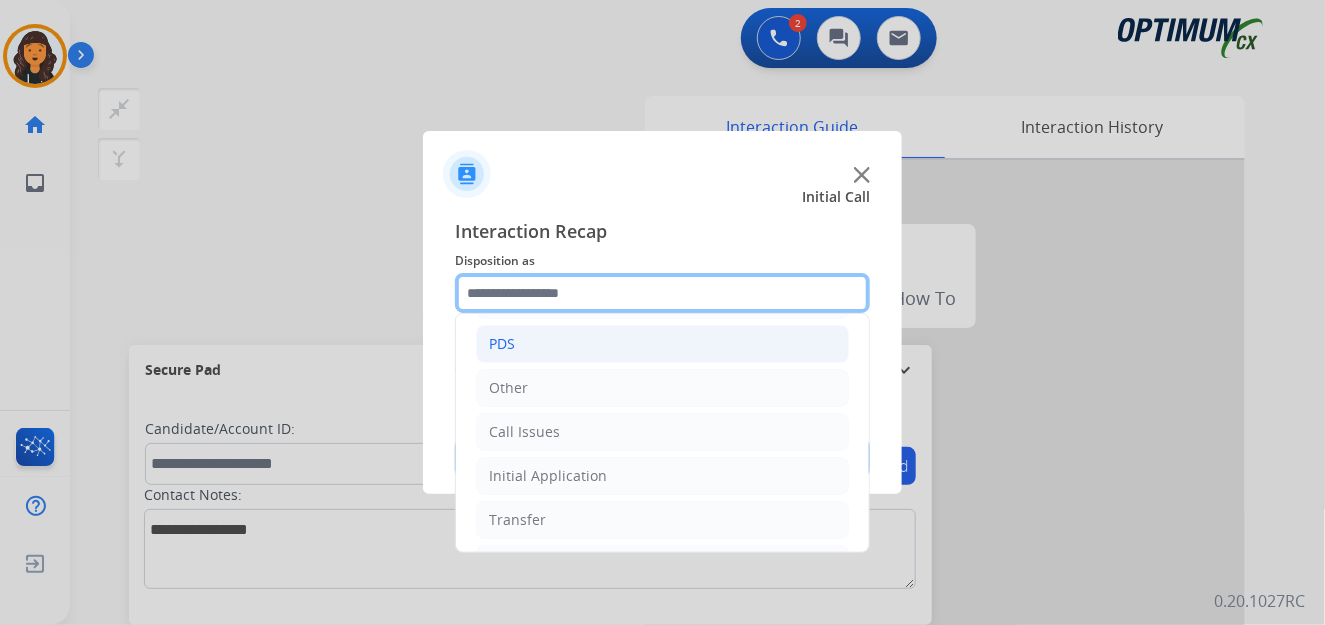 scroll, scrollTop: 134, scrollLeft: 0, axis: vertical 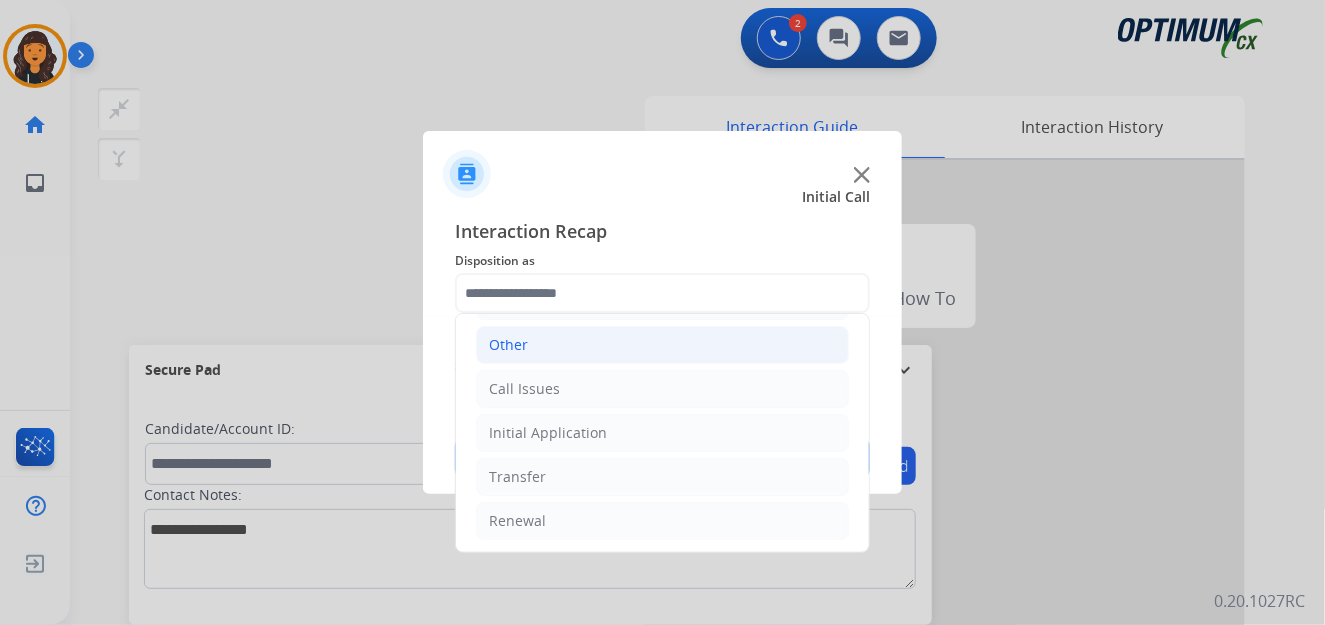 click on "Other" 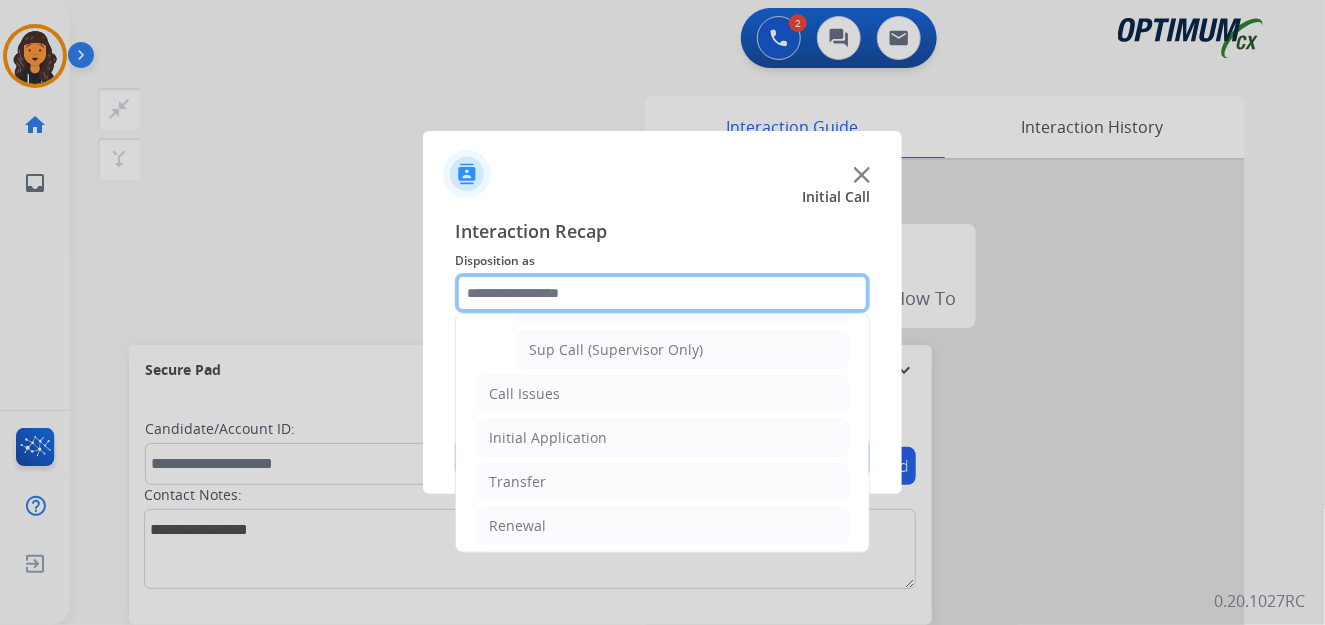 scroll, scrollTop: 484, scrollLeft: 0, axis: vertical 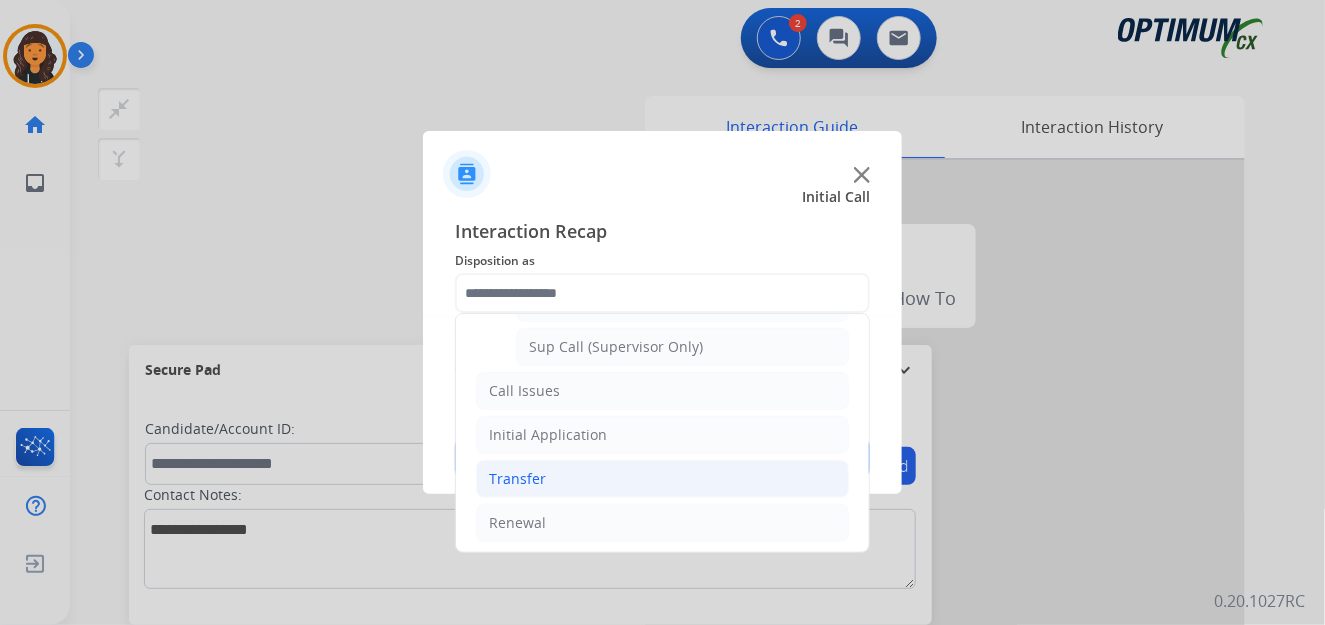 click on "Transfer" 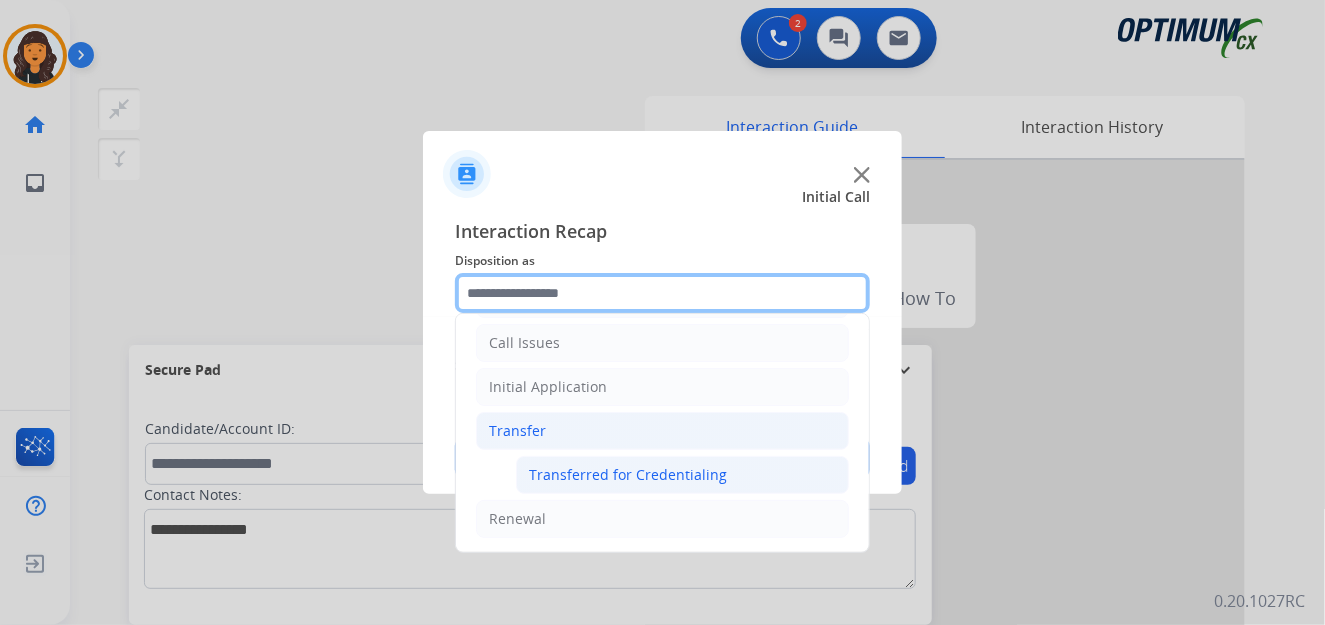 scroll, scrollTop: 178, scrollLeft: 0, axis: vertical 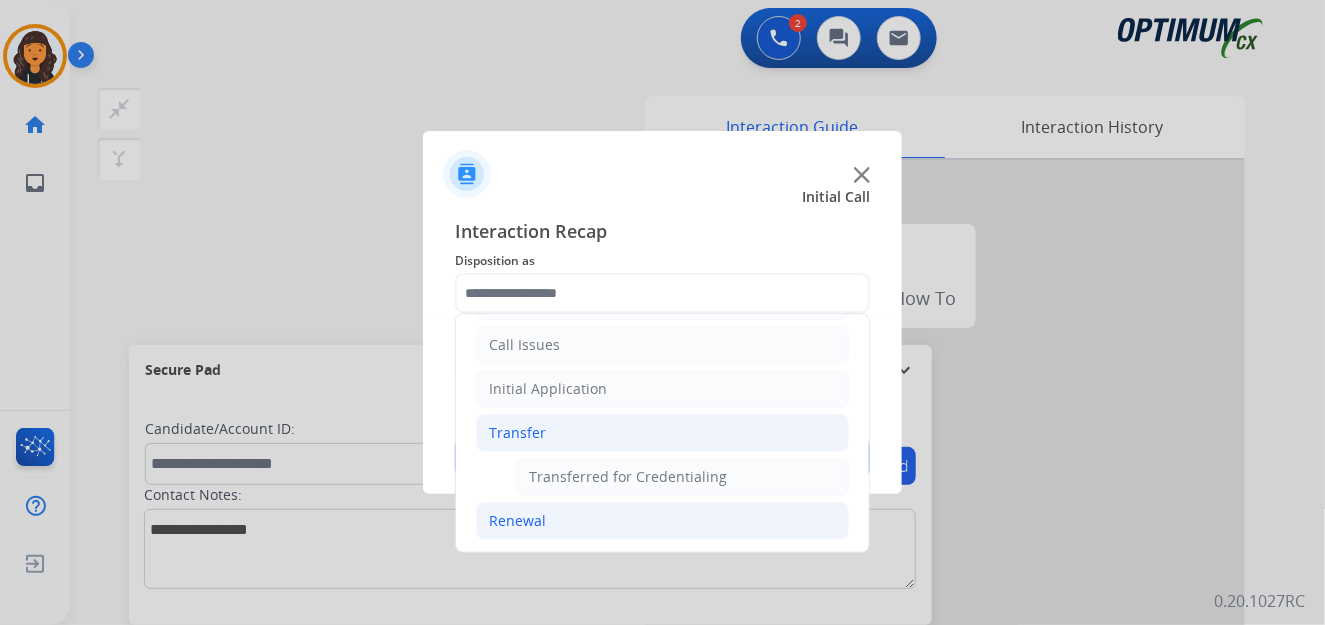 click on "Renewal" 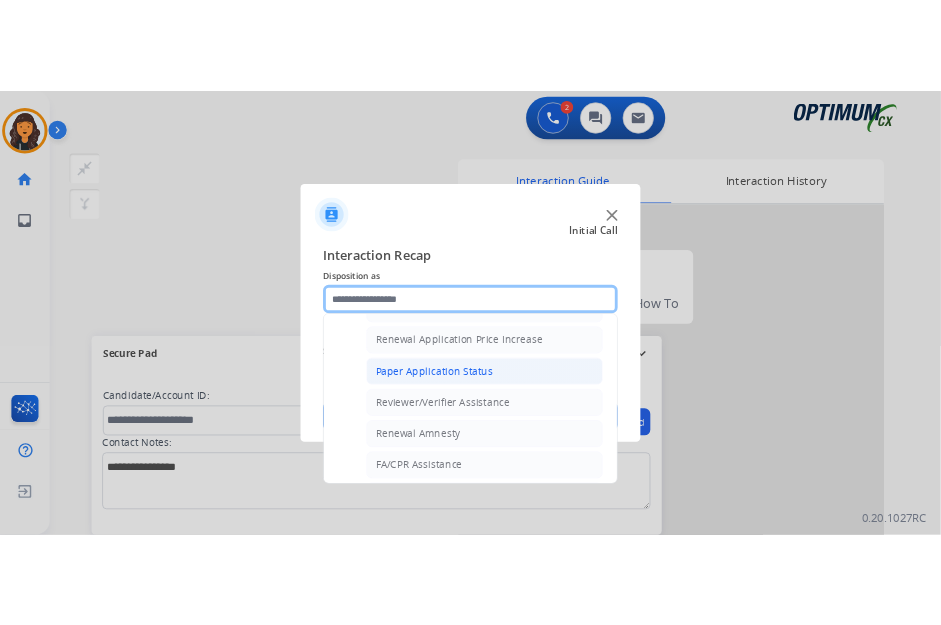 scroll, scrollTop: 585, scrollLeft: 0, axis: vertical 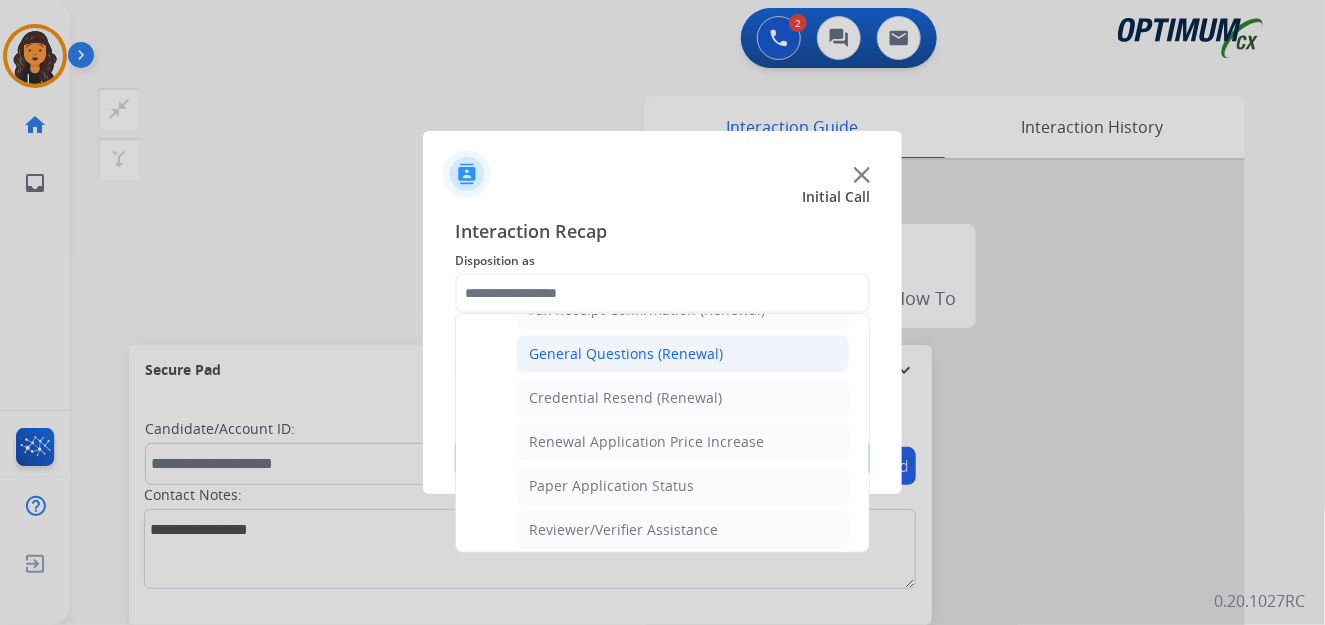 drag, startPoint x: 619, startPoint y: 335, endPoint x: 620, endPoint y: 350, distance: 15.033297 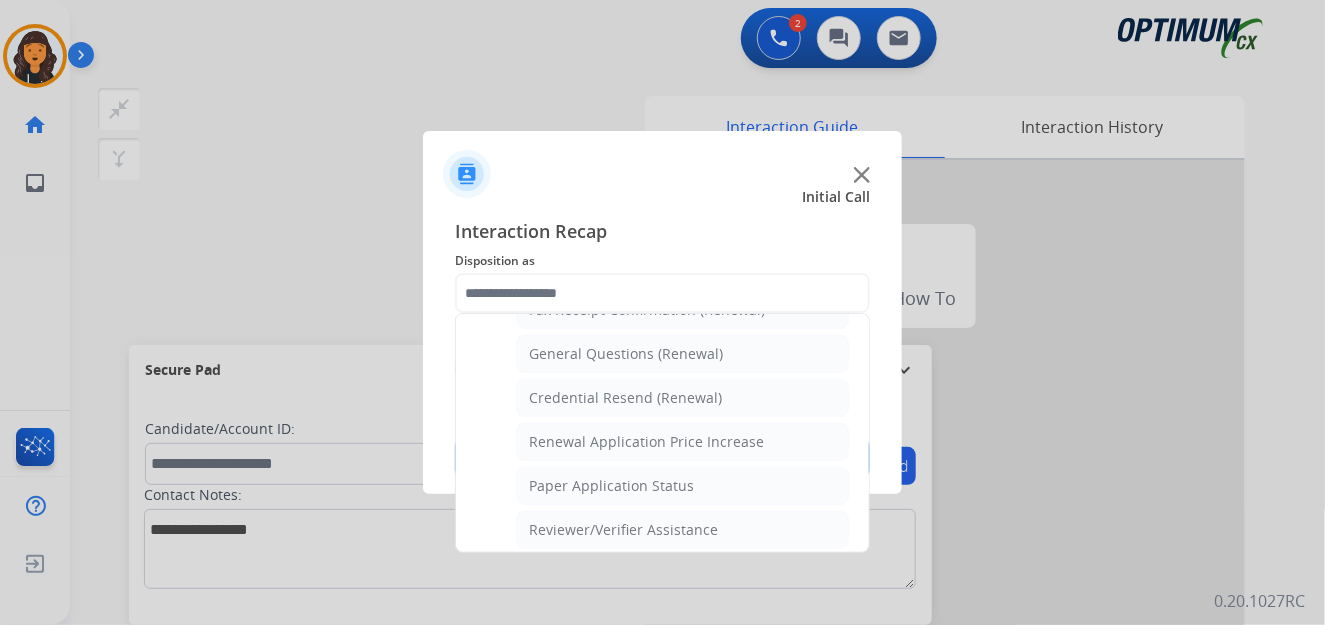 click on "General Questions (Renewal)" 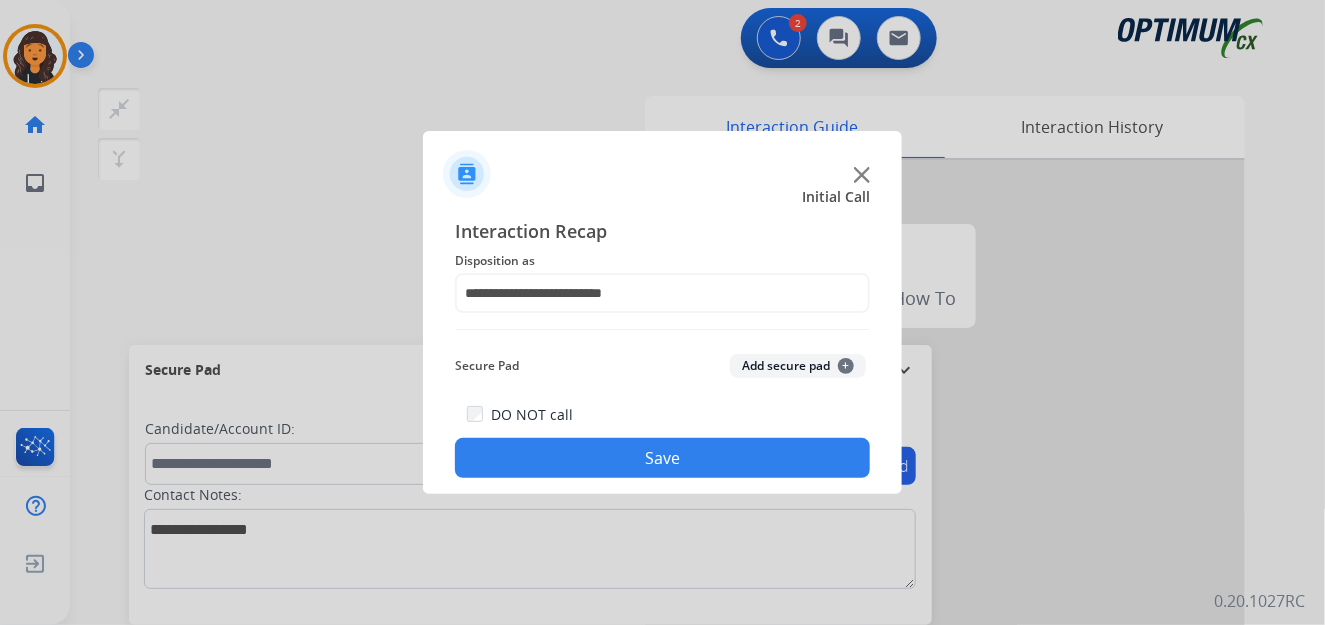 click on "Save" 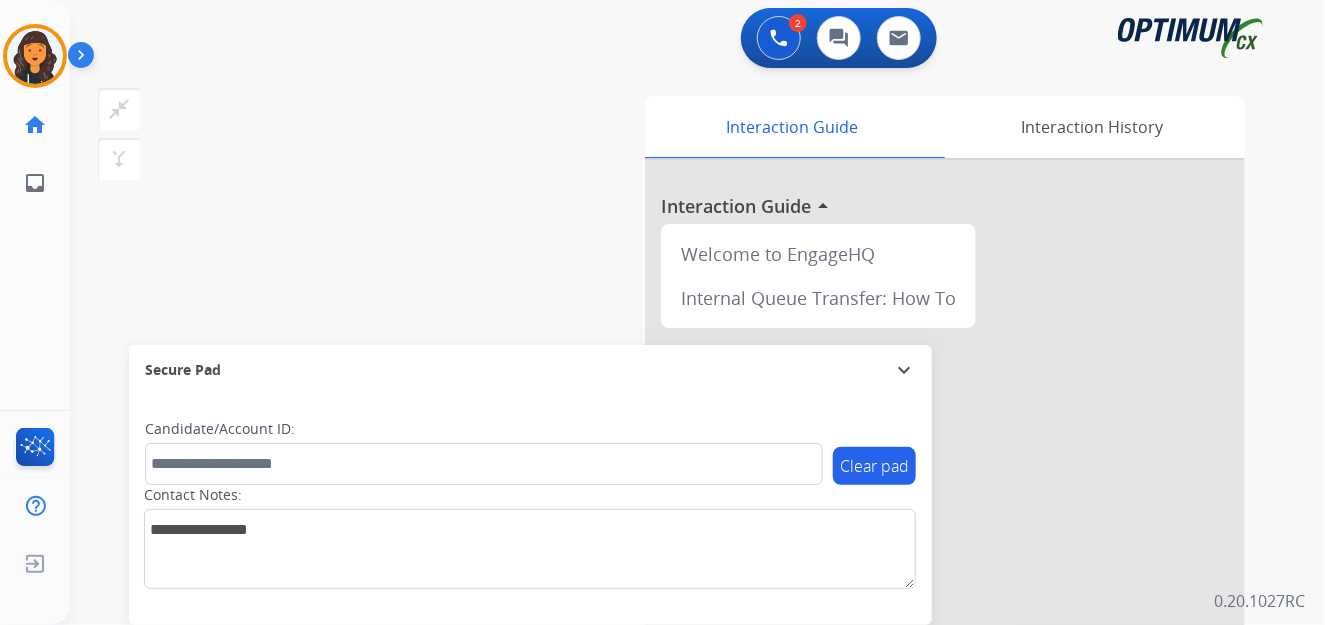 click on "swap_horiz Break voice bridge close_fullscreen Connect 3-Way Call merge_type Separate 3-Way Call  Interaction Guide   Interaction History  Interaction Guide arrow_drop_up  Welcome to EngageHQ   Internal Queue Transfer: How To  Secure Pad expand_more Clear pad Candidate/Account ID: Contact Notes:" at bounding box center [673, 489] 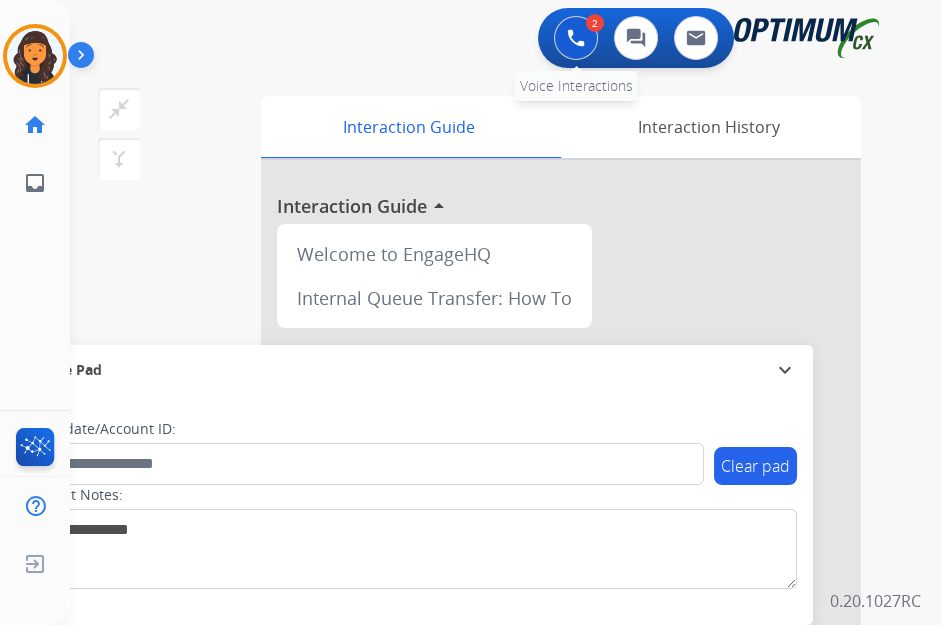 click at bounding box center (576, 38) 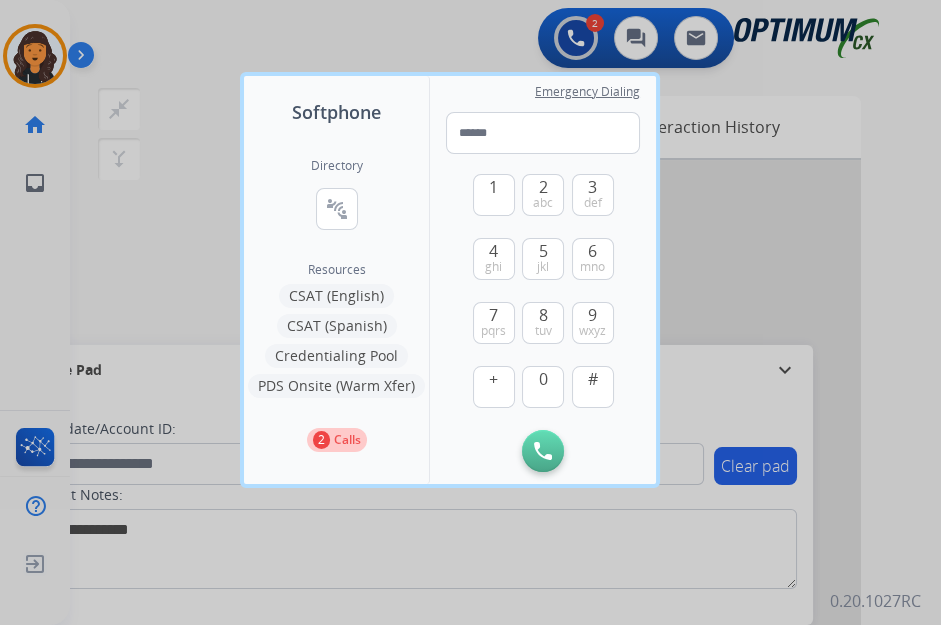 click on "Calls" at bounding box center (347, 440) 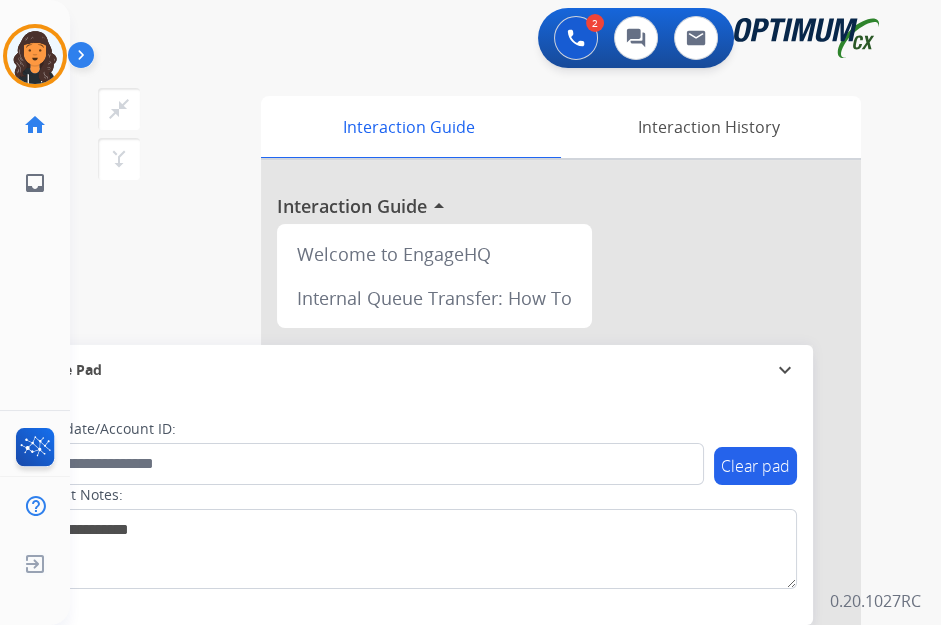 click on "swap_horiz Break voice bridge close_fullscreen Connect 3-Way Call merge_type Separate 3-Way Call" at bounding box center [169, 134] 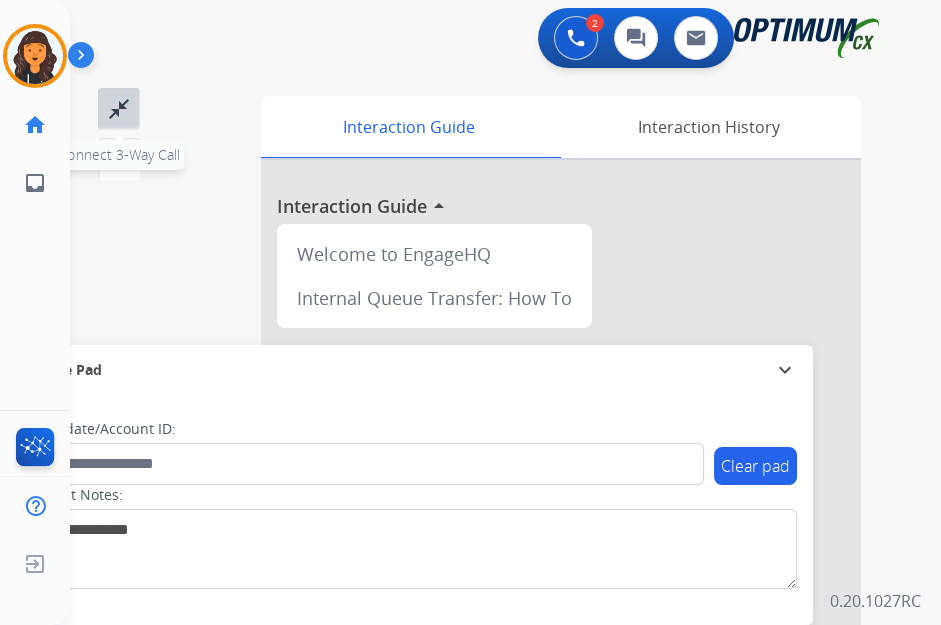 click on "close_fullscreen" at bounding box center [119, 109] 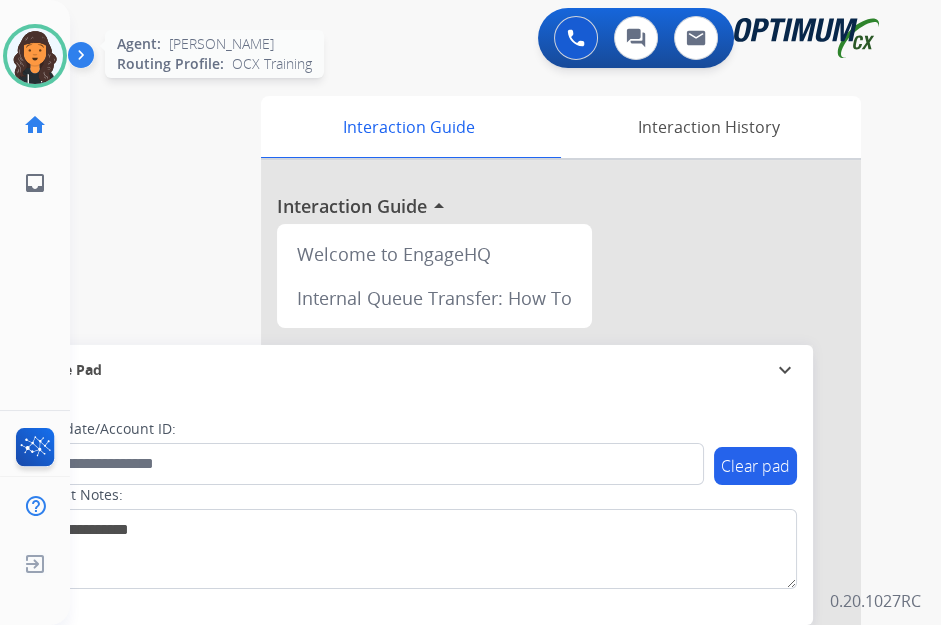 click at bounding box center (35, 56) 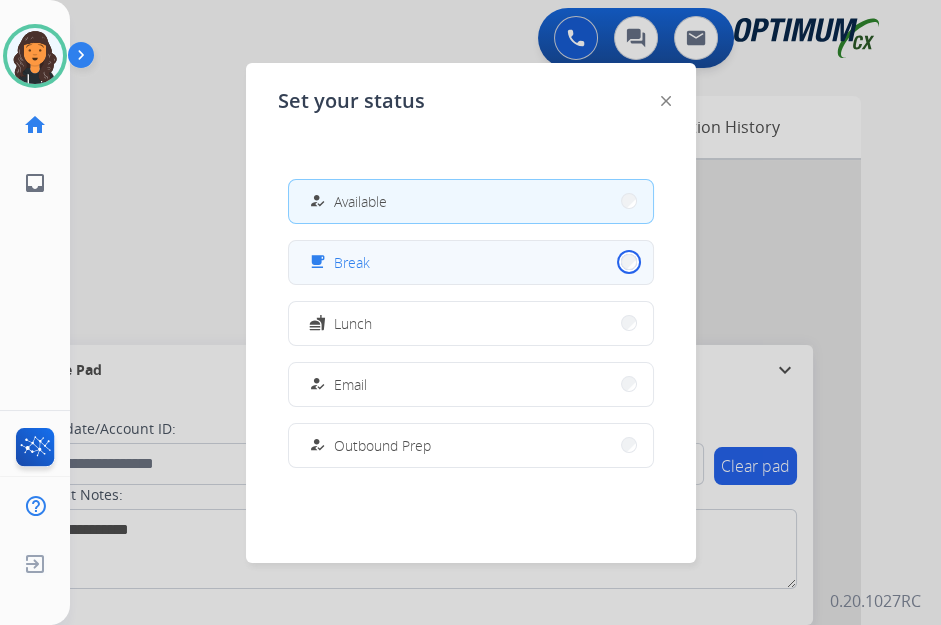 click on "free_breakfast Break" at bounding box center [471, 262] 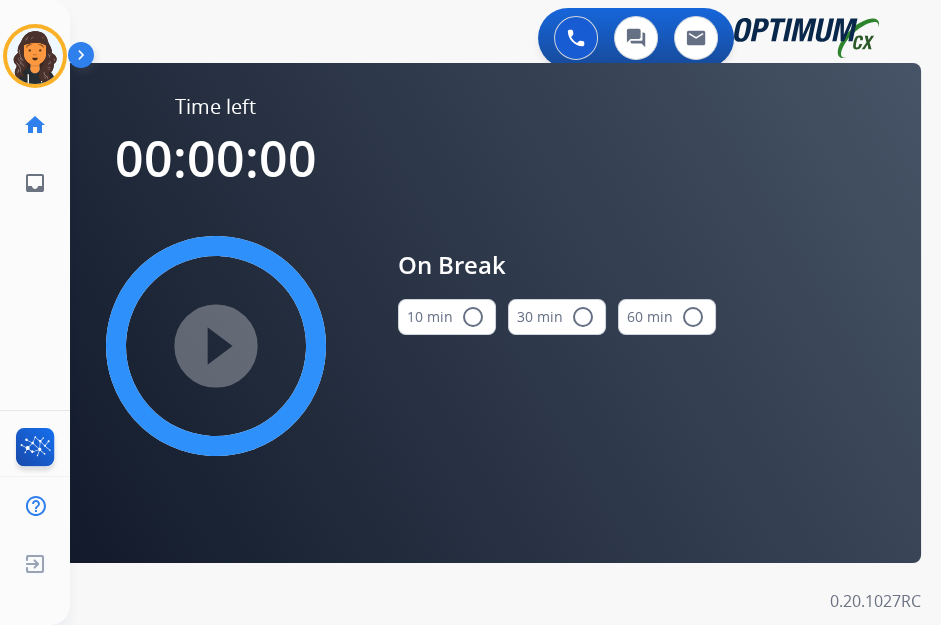 click on "radio_button_unchecked" at bounding box center (473, 317) 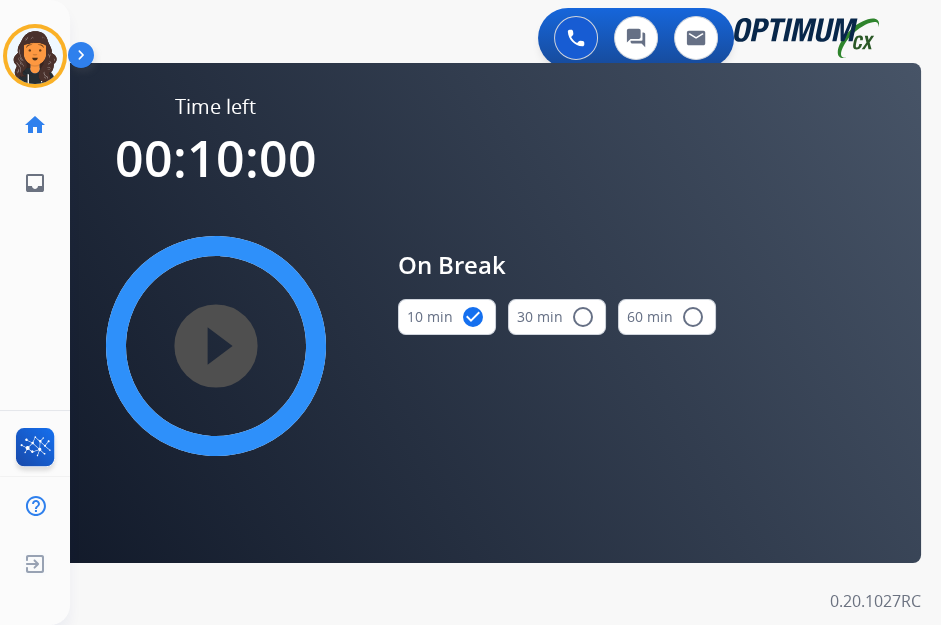 click on "play_circle_filled" at bounding box center [216, 346] 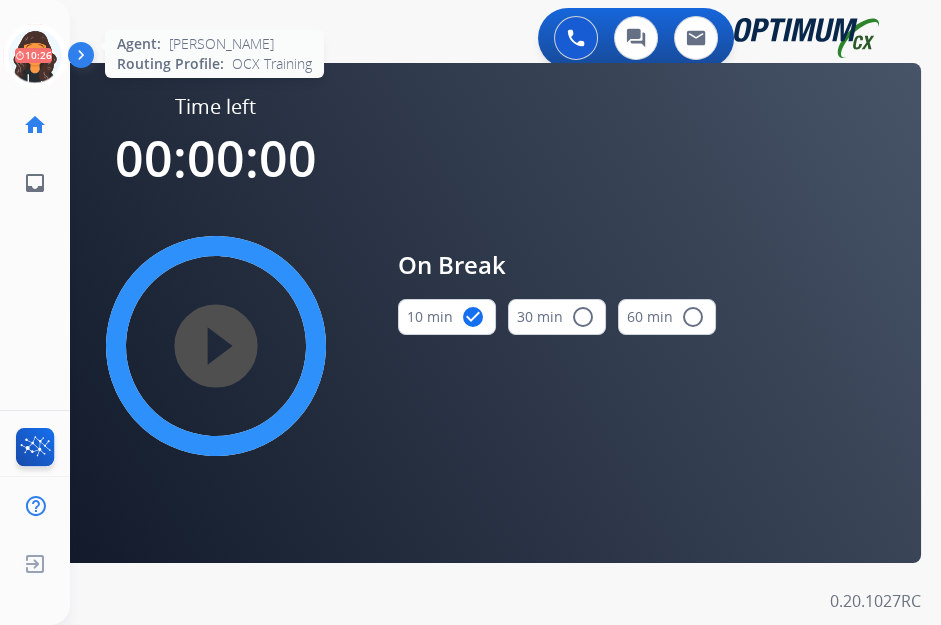 click 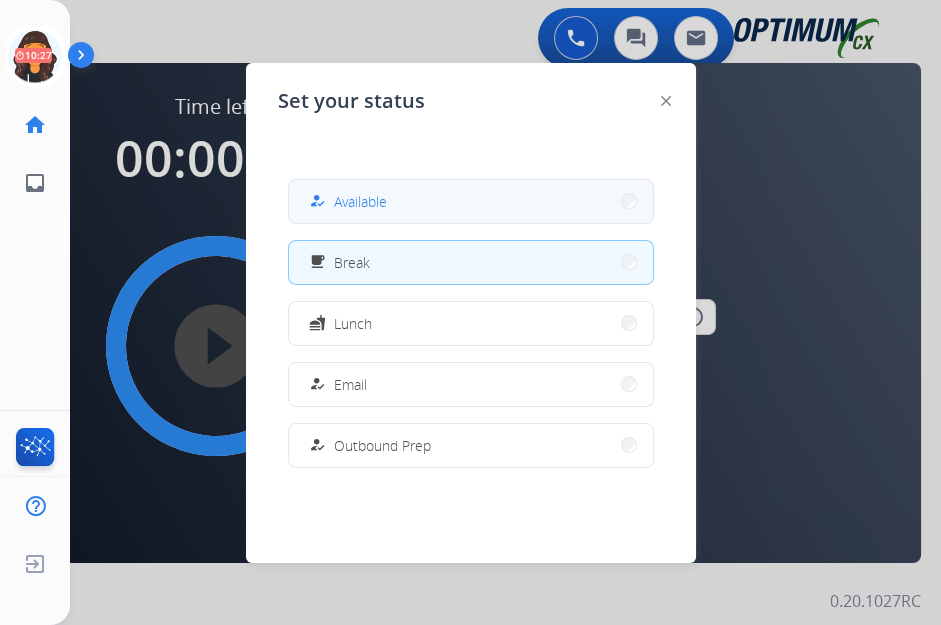 click on "how_to_reg Available" at bounding box center [471, 201] 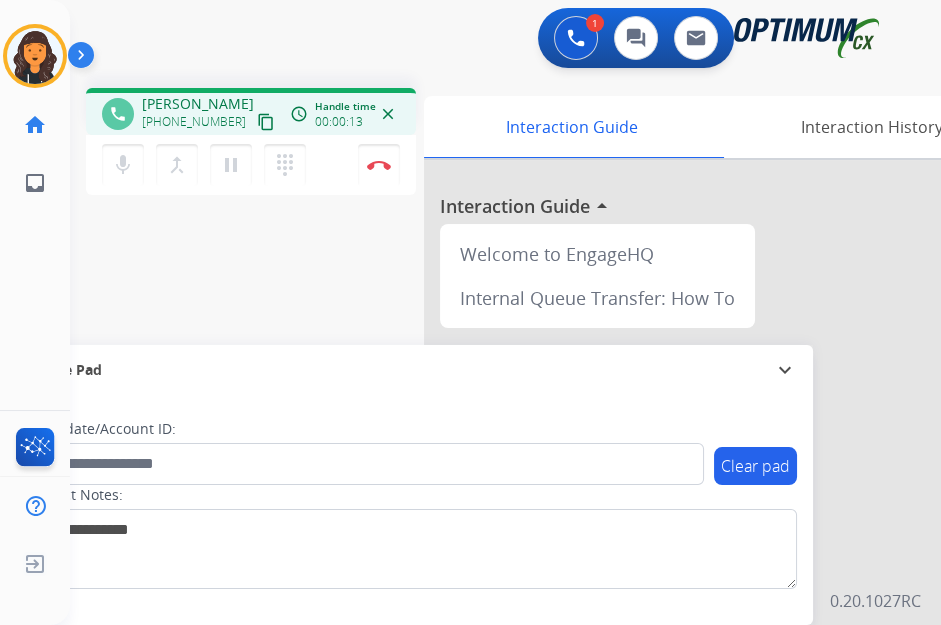 click on "content_copy" at bounding box center [266, 122] 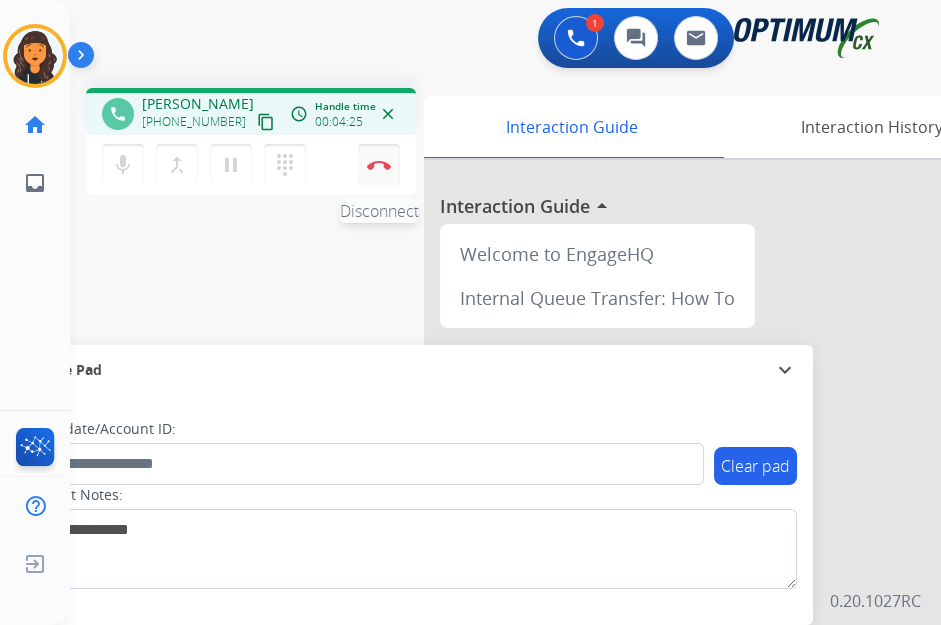 click on "Disconnect" at bounding box center [379, 165] 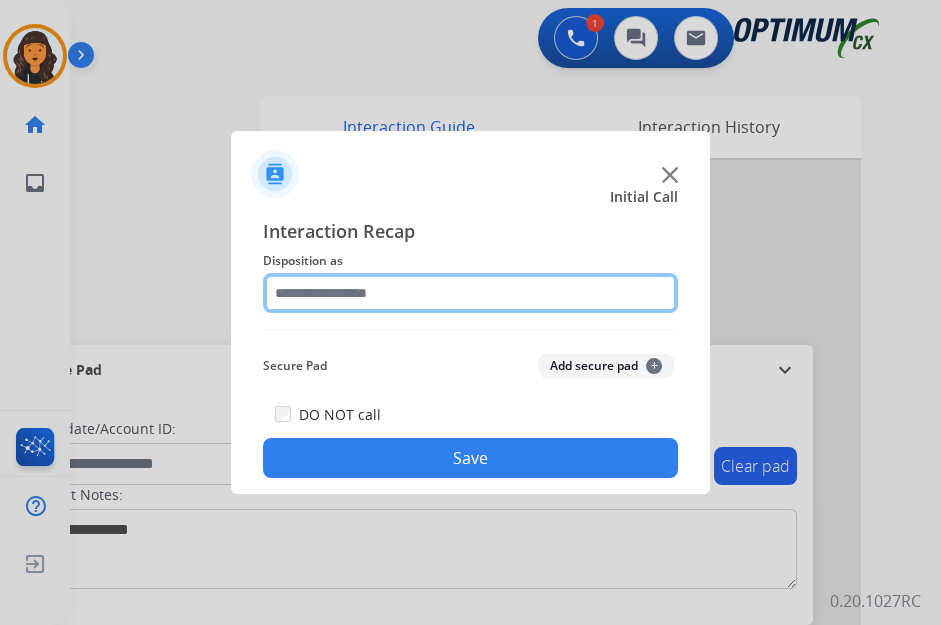 click 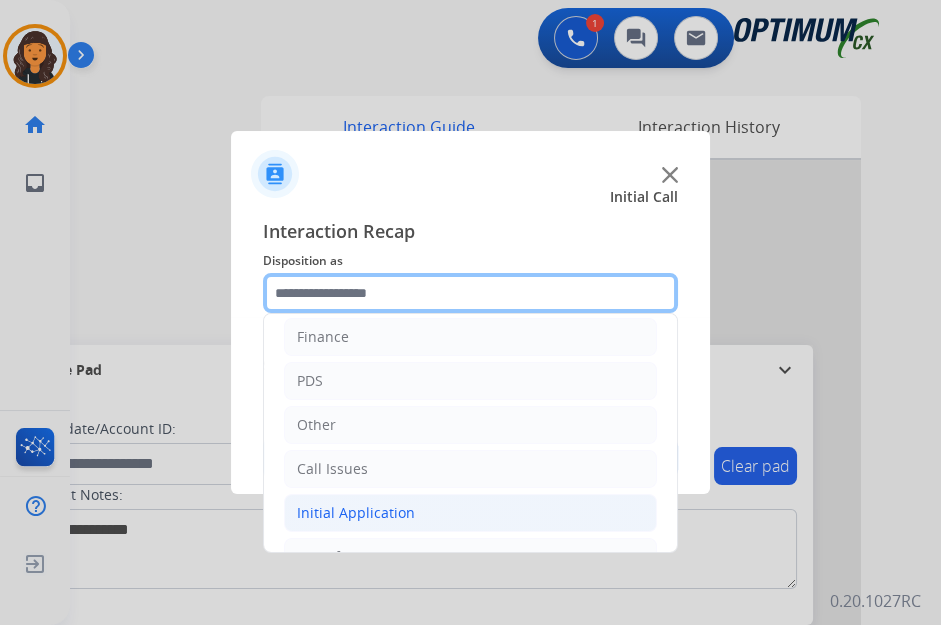 scroll, scrollTop: 134, scrollLeft: 0, axis: vertical 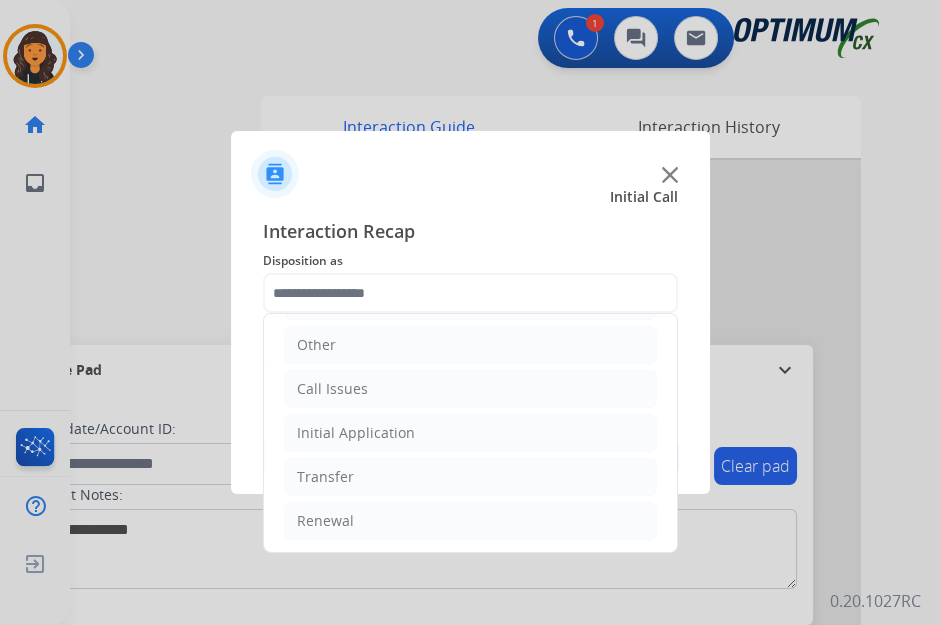 click on "Bookstore   Finance   PDS   Other   Call Issues   Initial Application   Transfer   Renewal" 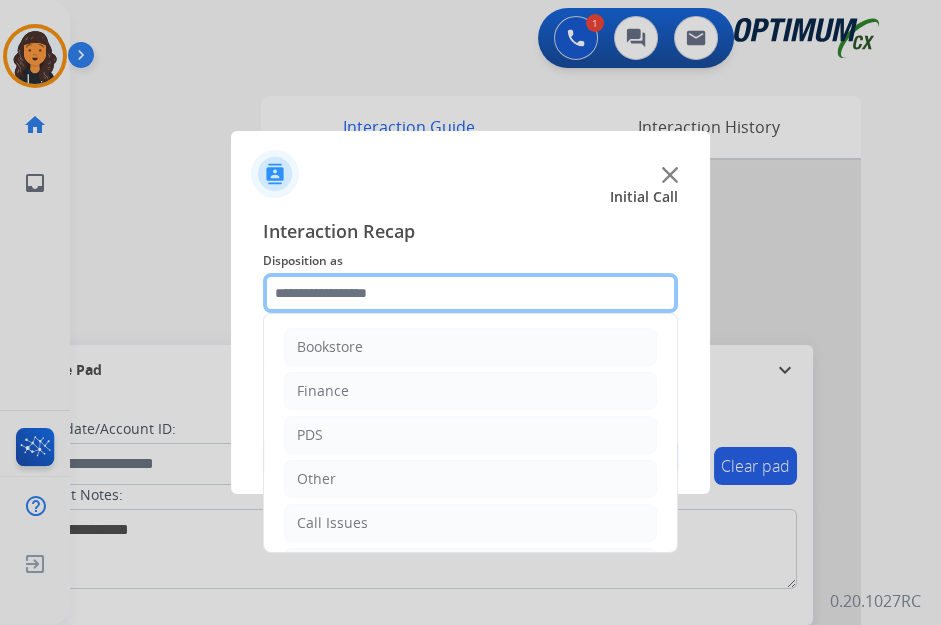 click 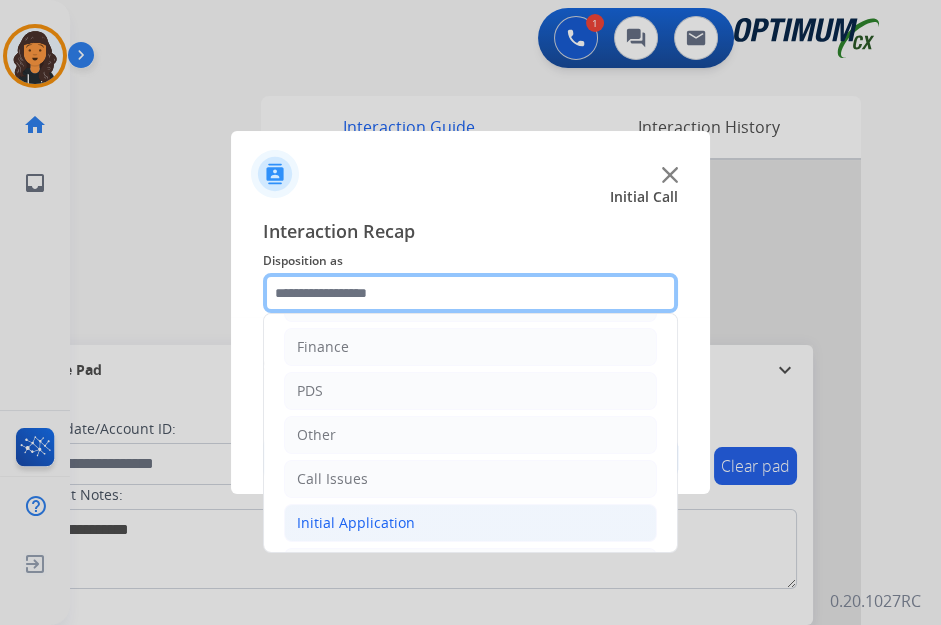 scroll, scrollTop: 134, scrollLeft: 0, axis: vertical 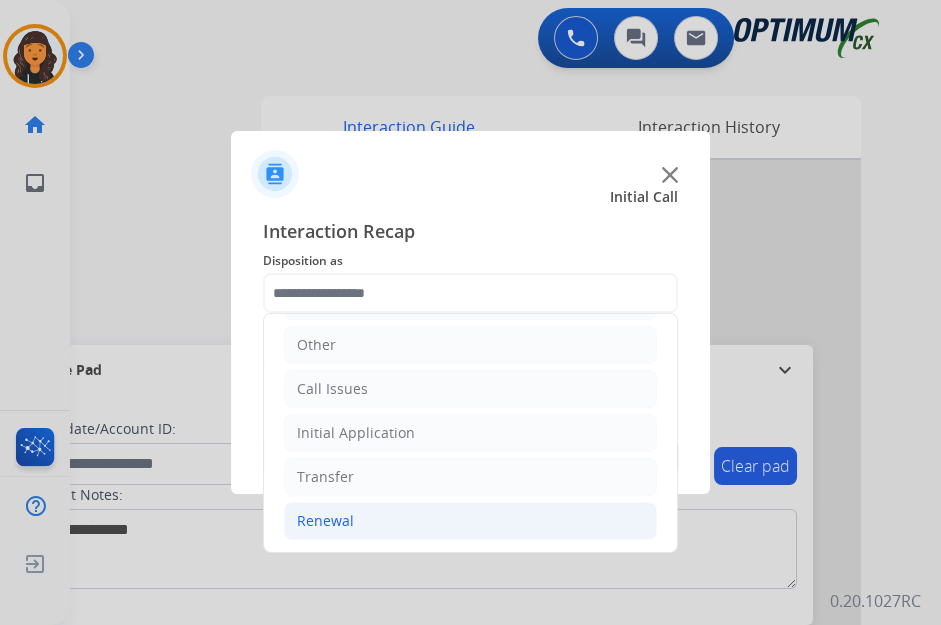 click on "Renewal" 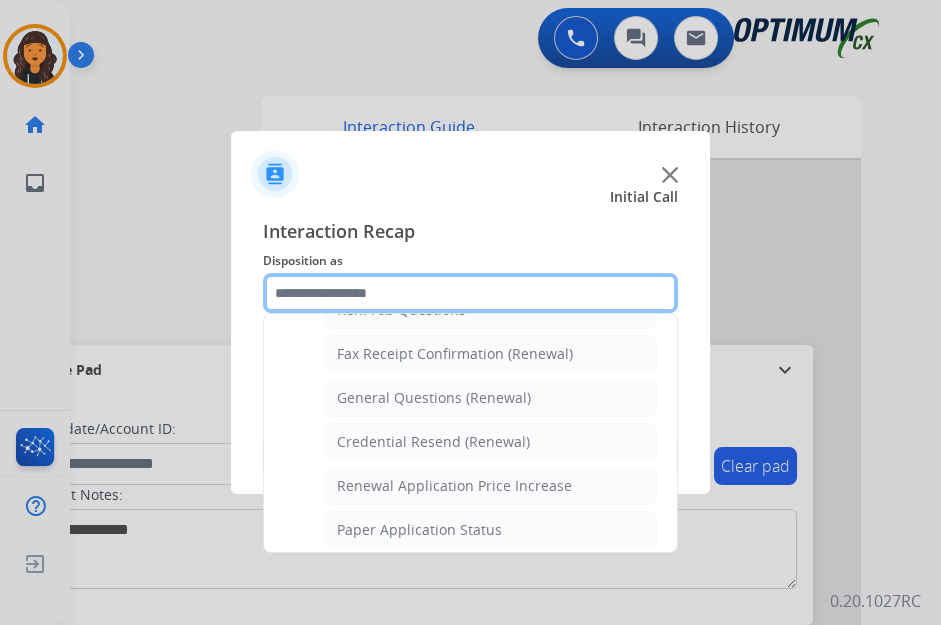 scroll, scrollTop: 498, scrollLeft: 0, axis: vertical 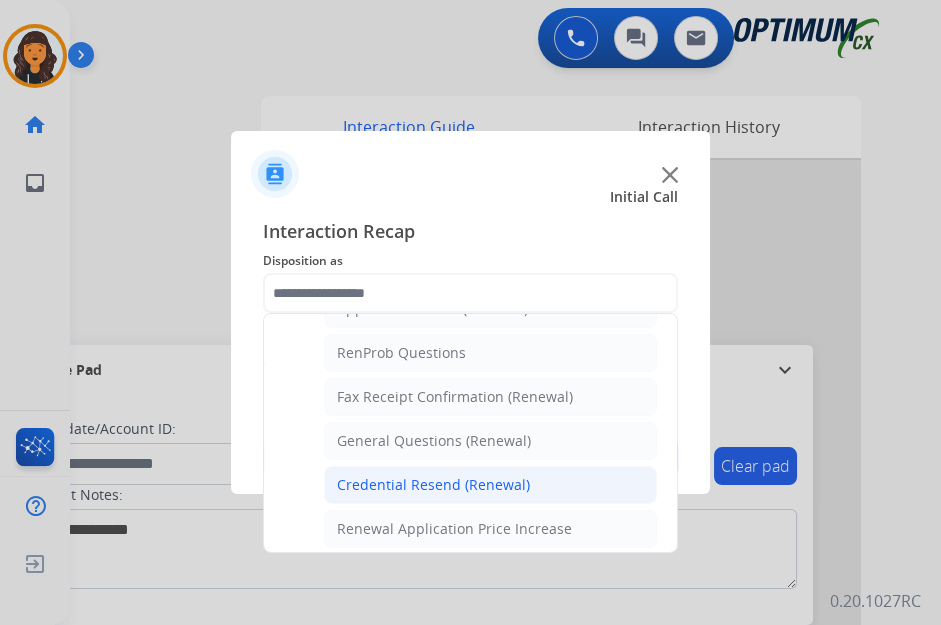 click on "Credential Resend (Renewal)" 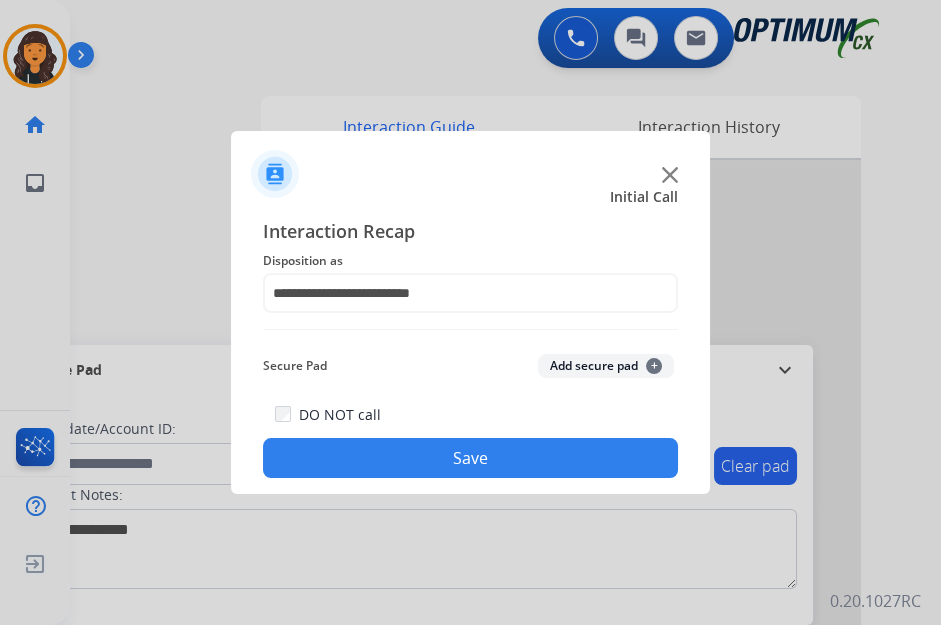 click on "**********" 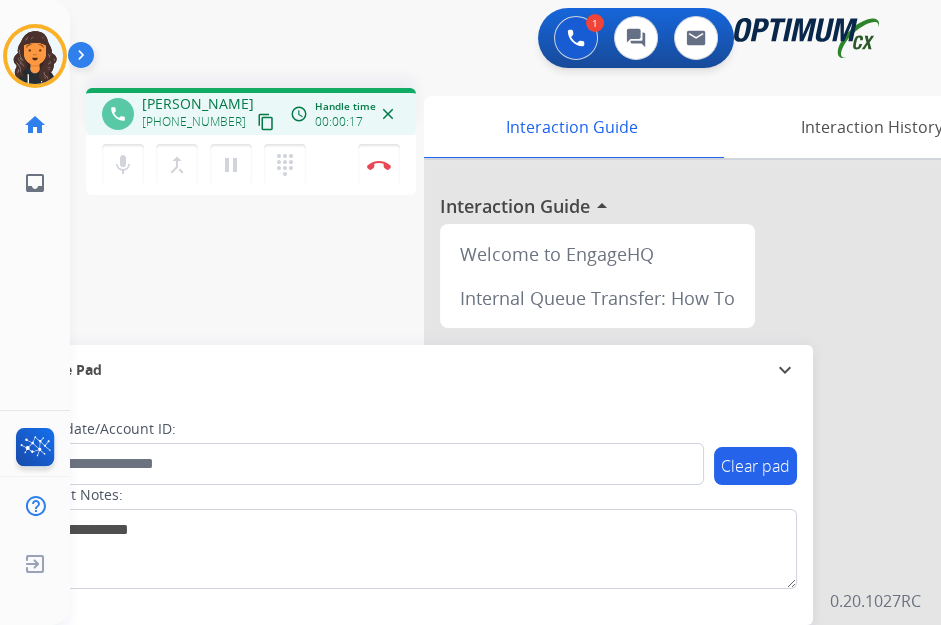 click on "content_copy" at bounding box center [266, 122] 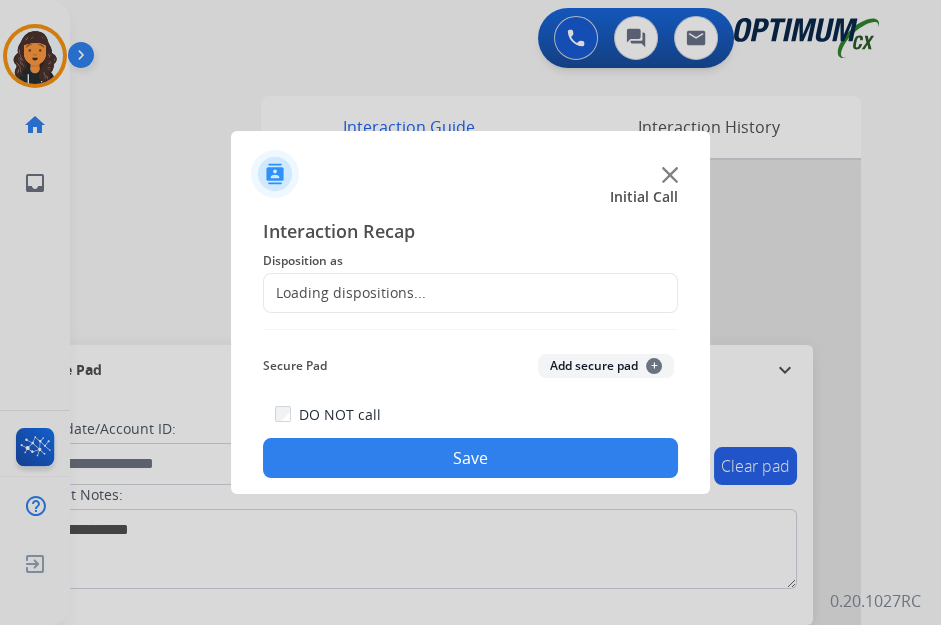 click on "Loading dispositions..." 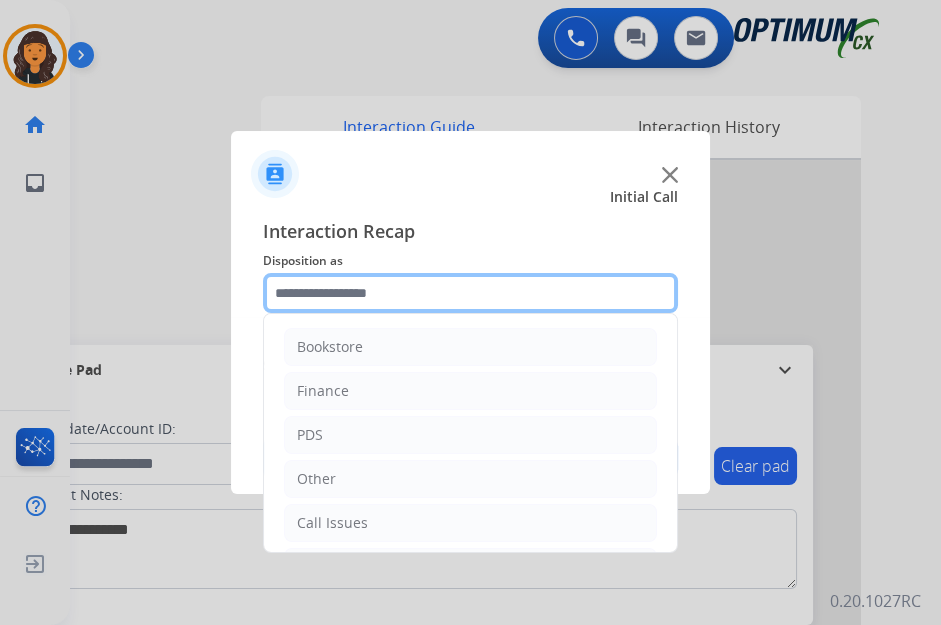 click 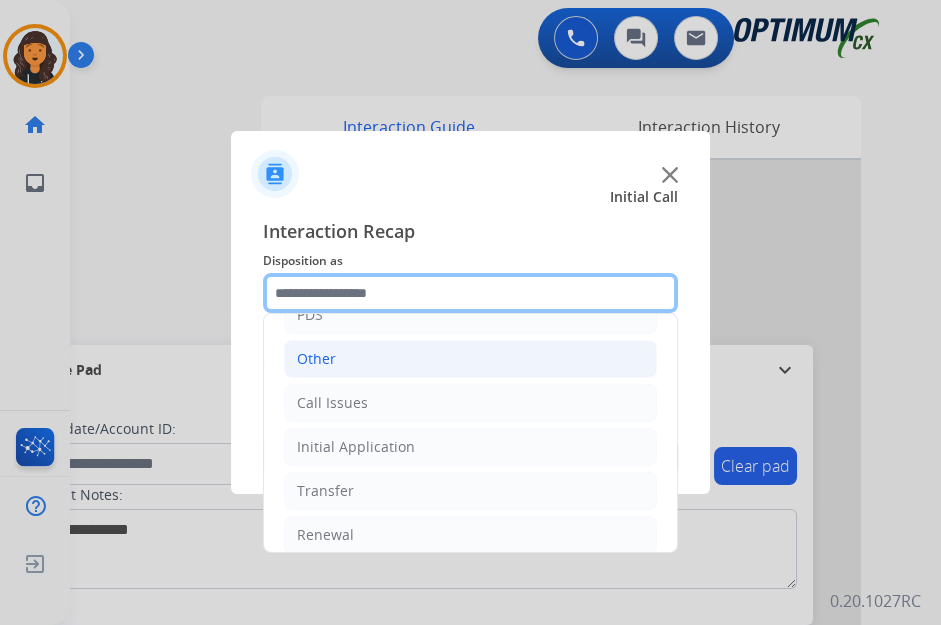 scroll, scrollTop: 134, scrollLeft: 0, axis: vertical 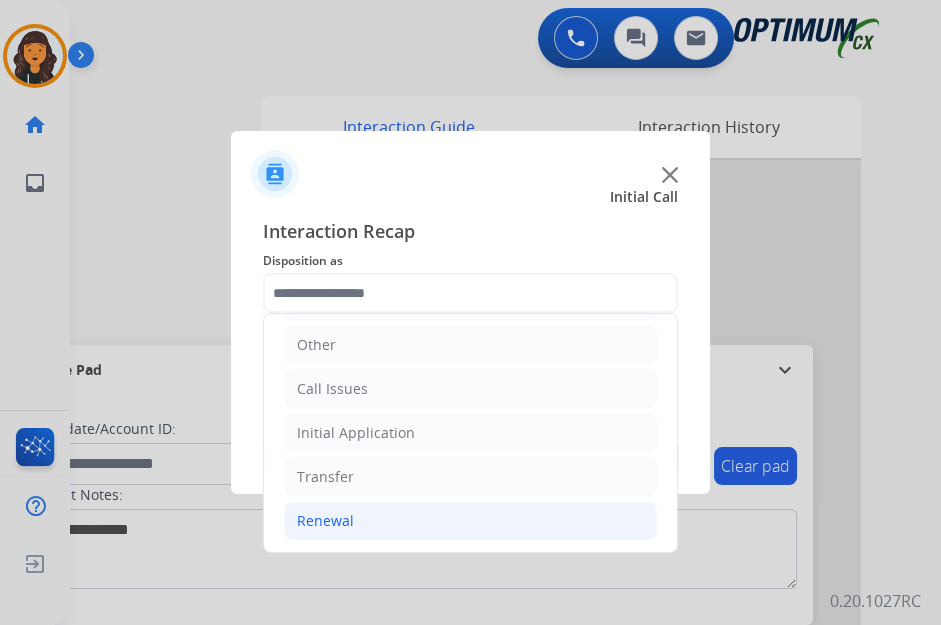 click on "Renewal" 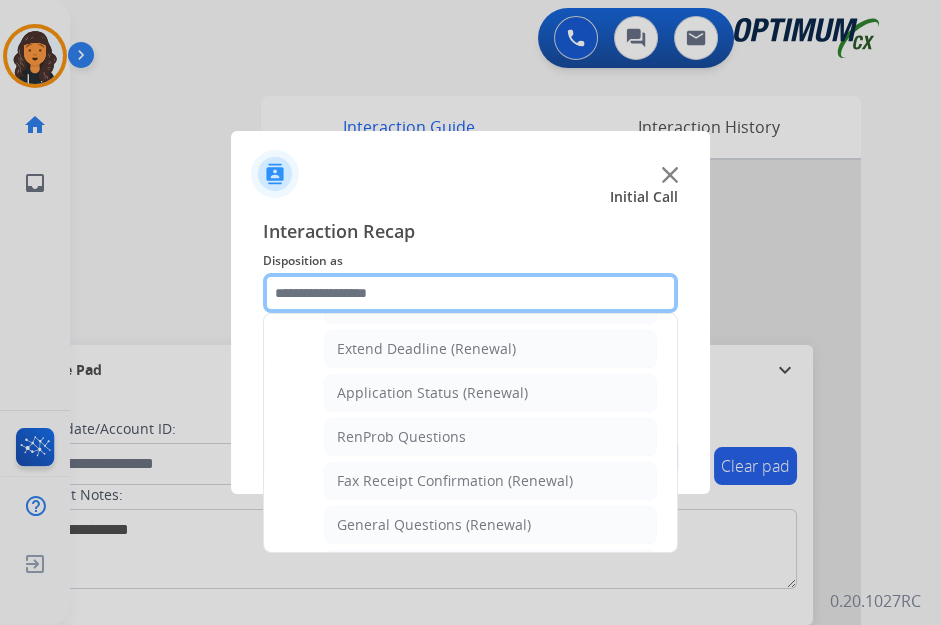 scroll, scrollTop: 498, scrollLeft: 0, axis: vertical 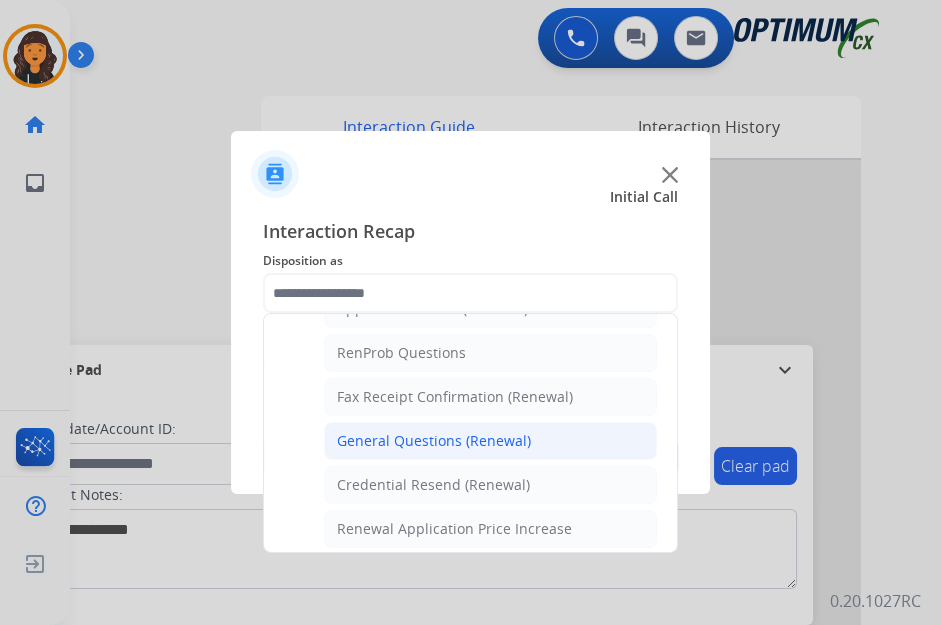 click on "General Questions (Renewal)" 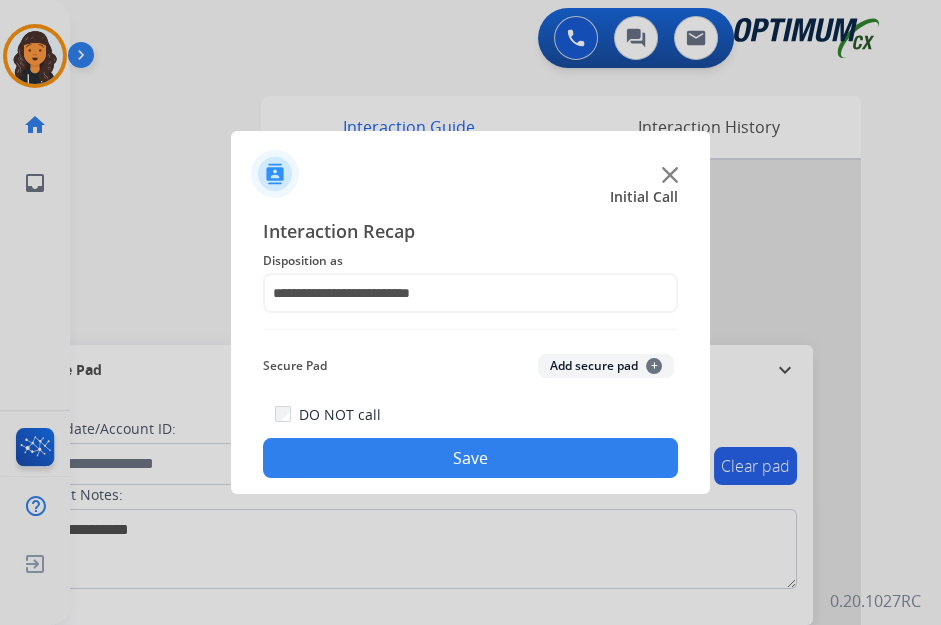 drag, startPoint x: 407, startPoint y: 478, endPoint x: 405, endPoint y: 467, distance: 11.18034 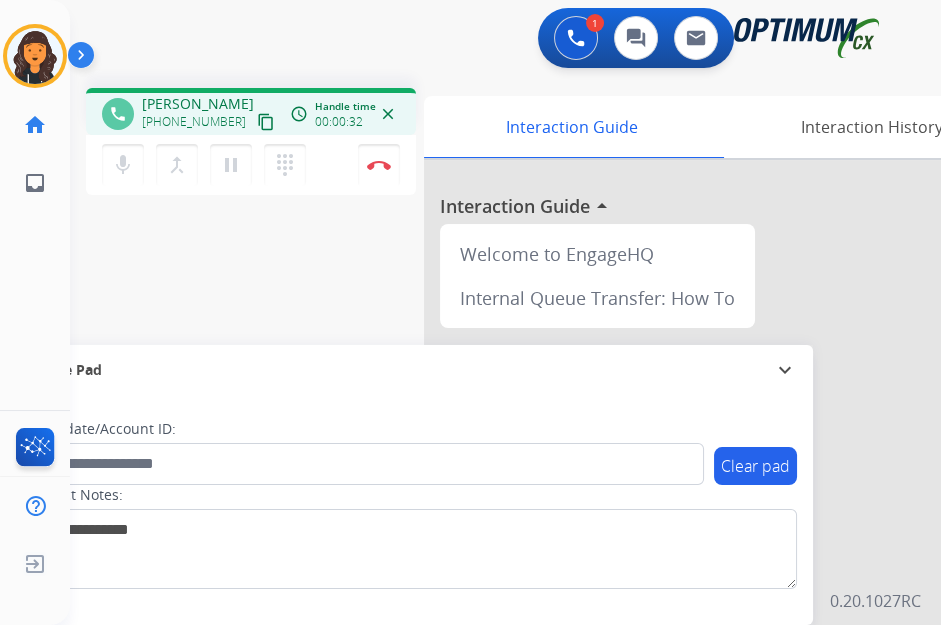 click on "content_copy" at bounding box center (266, 122) 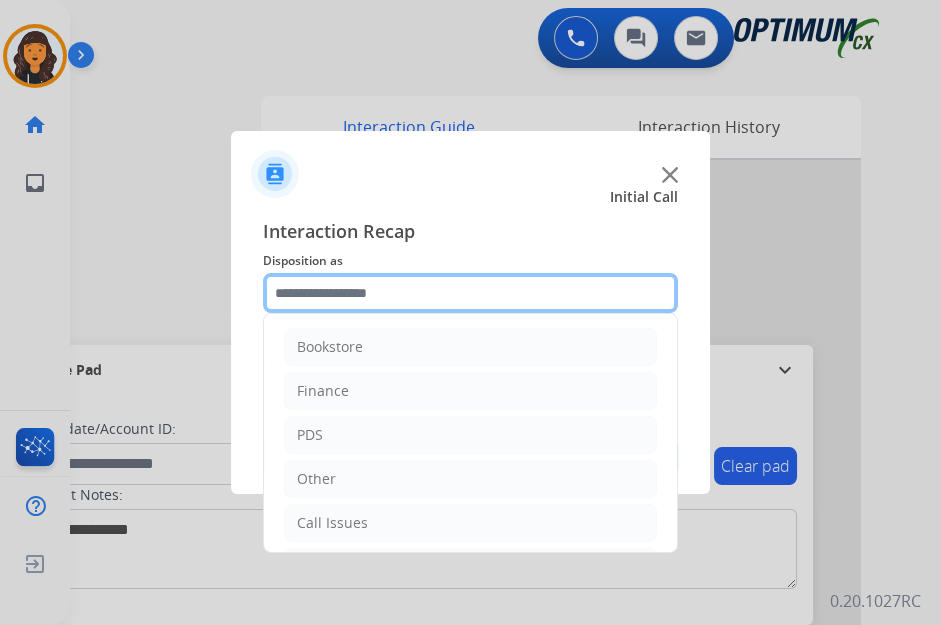 click 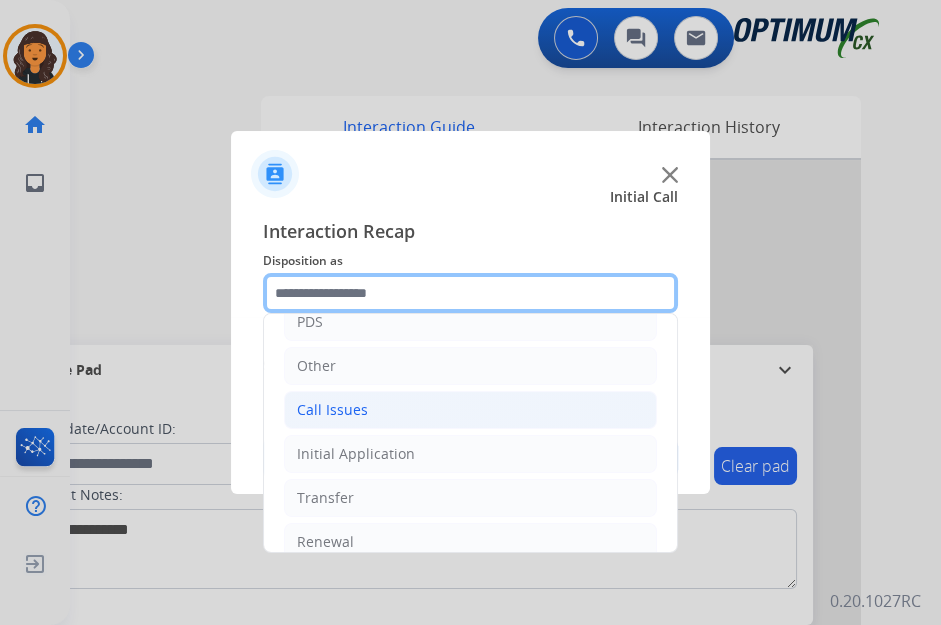 scroll, scrollTop: 134, scrollLeft: 0, axis: vertical 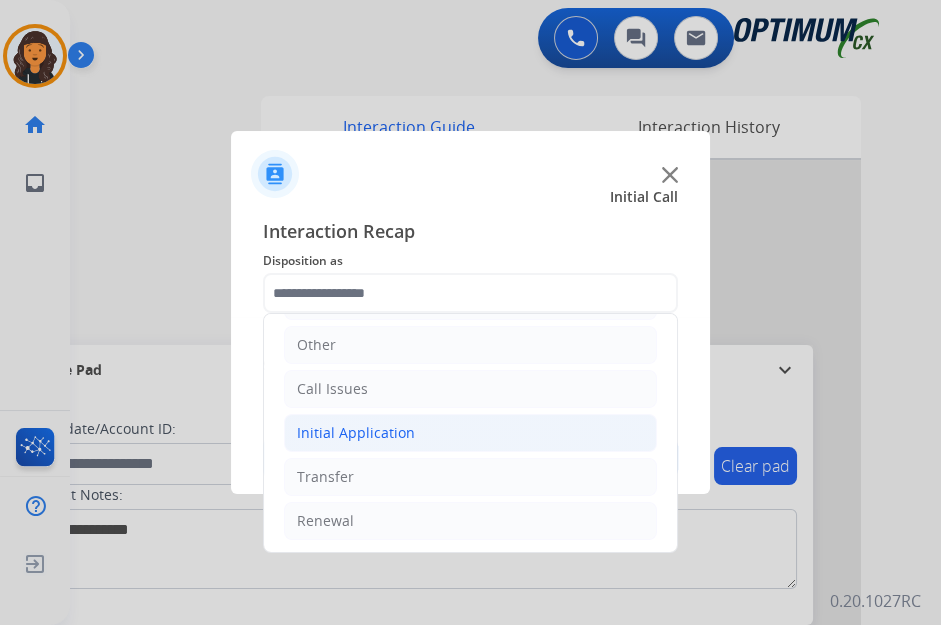 click on "Initial Application" 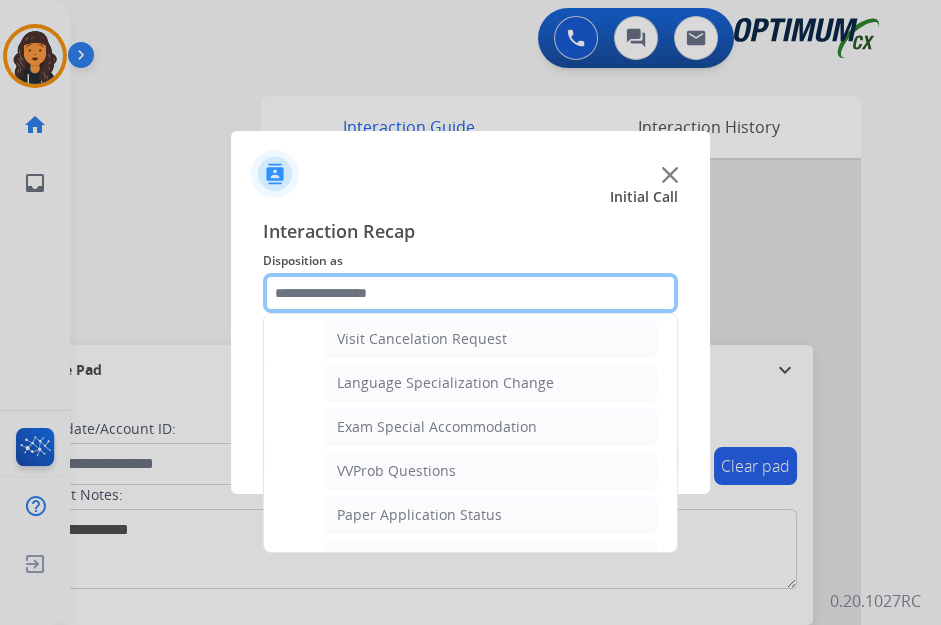 scroll, scrollTop: 1043, scrollLeft: 0, axis: vertical 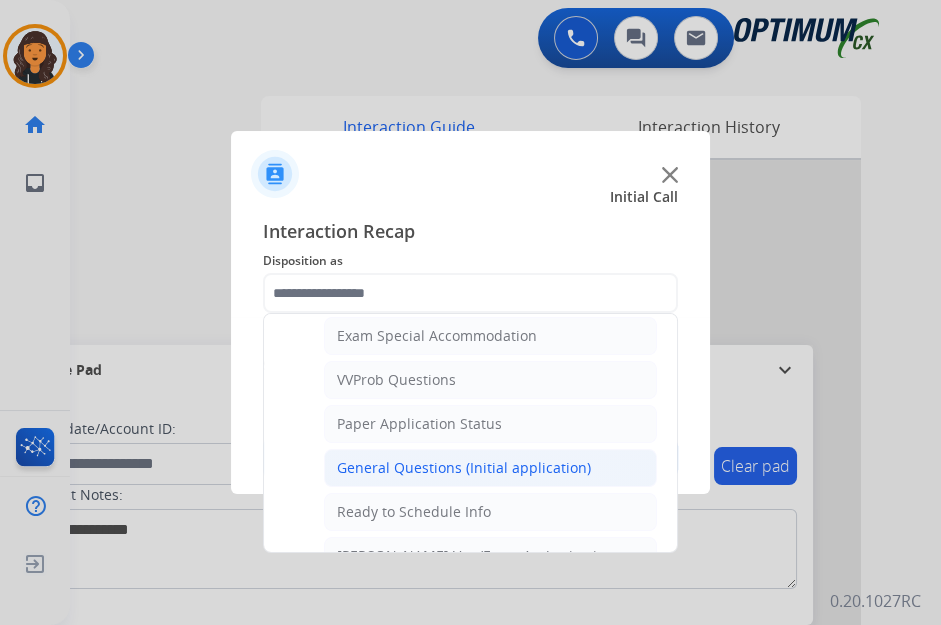 click on "General Questions (Initial application)" 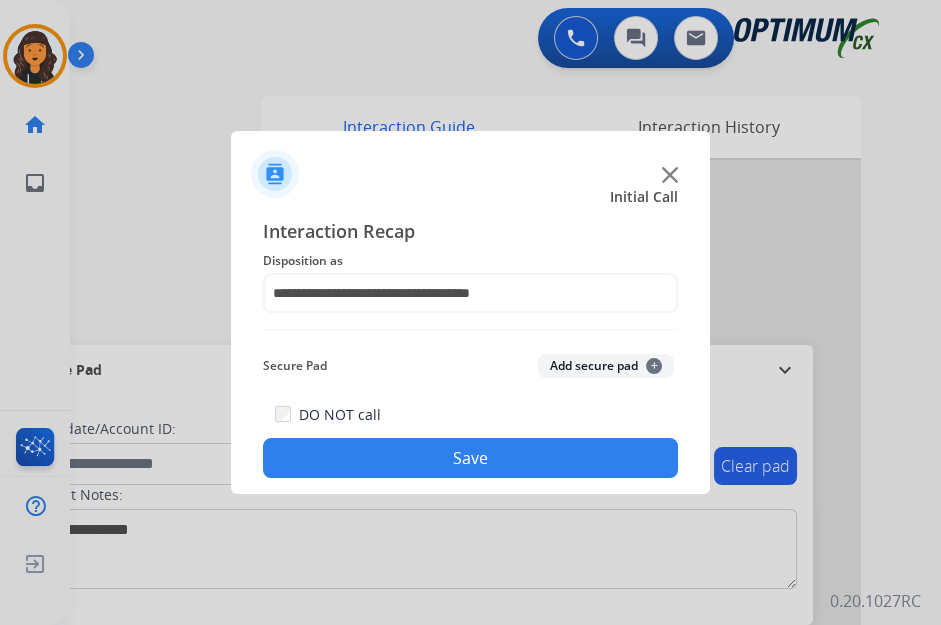 click on "Save" 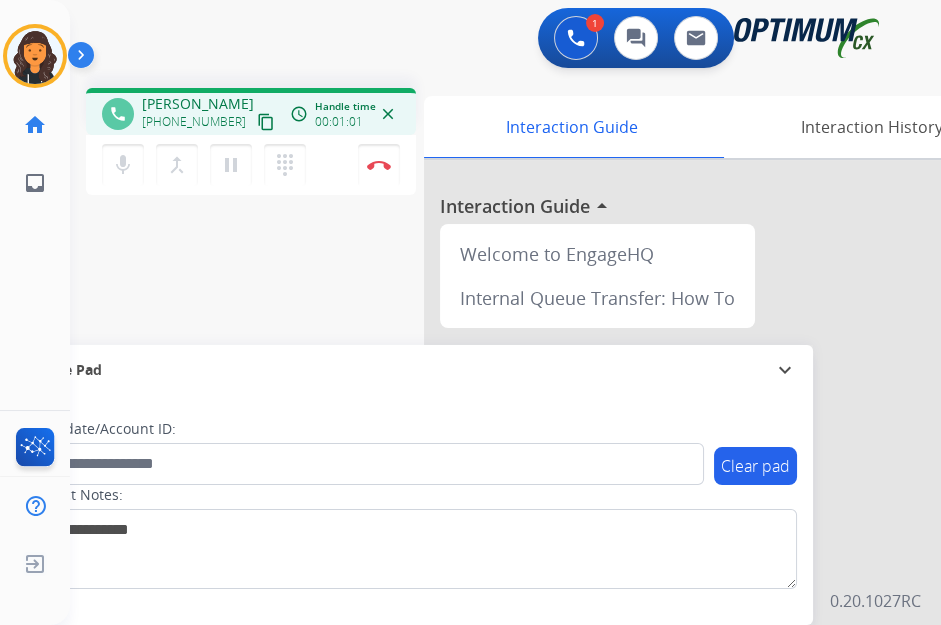 click on "content_copy" at bounding box center (266, 122) 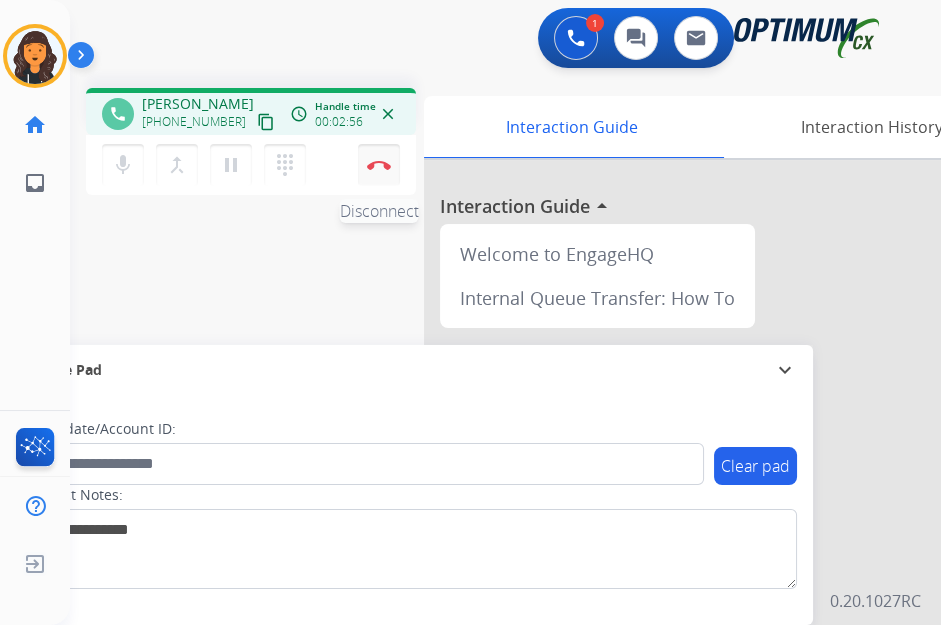click on "Disconnect" at bounding box center (379, 165) 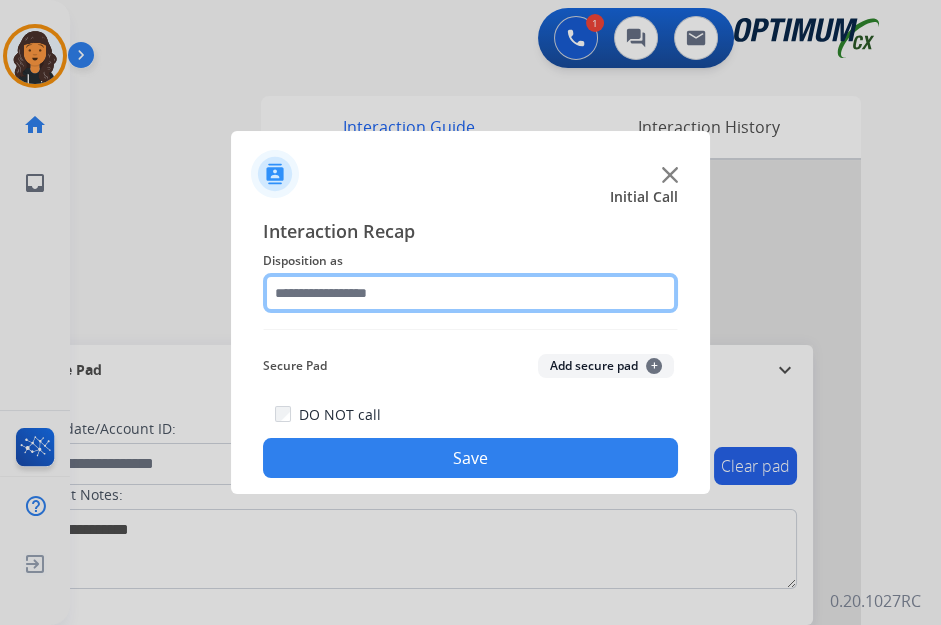 click 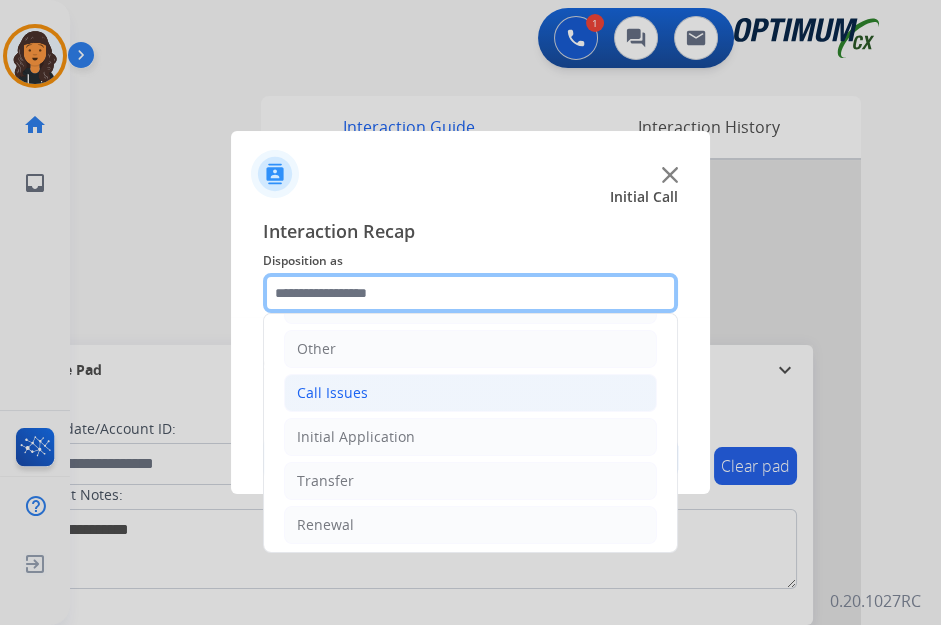 scroll, scrollTop: 134, scrollLeft: 0, axis: vertical 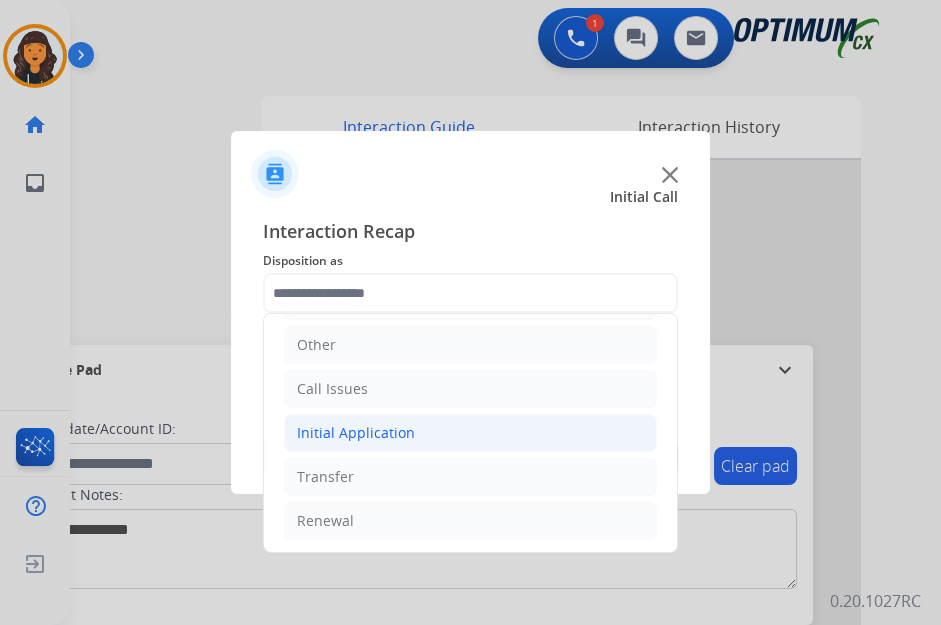 click on "Initial Application" 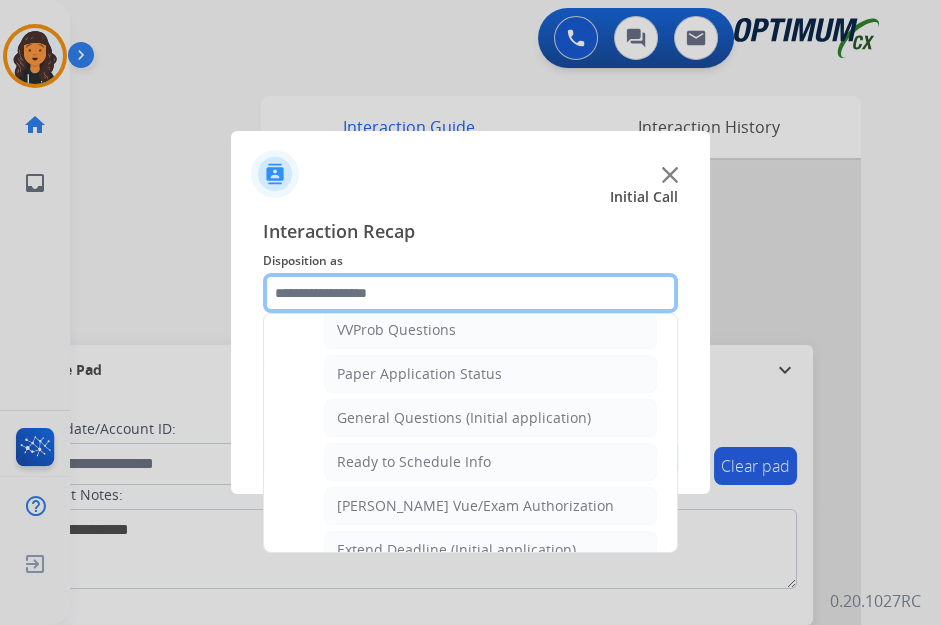 scroll, scrollTop: 1134, scrollLeft: 0, axis: vertical 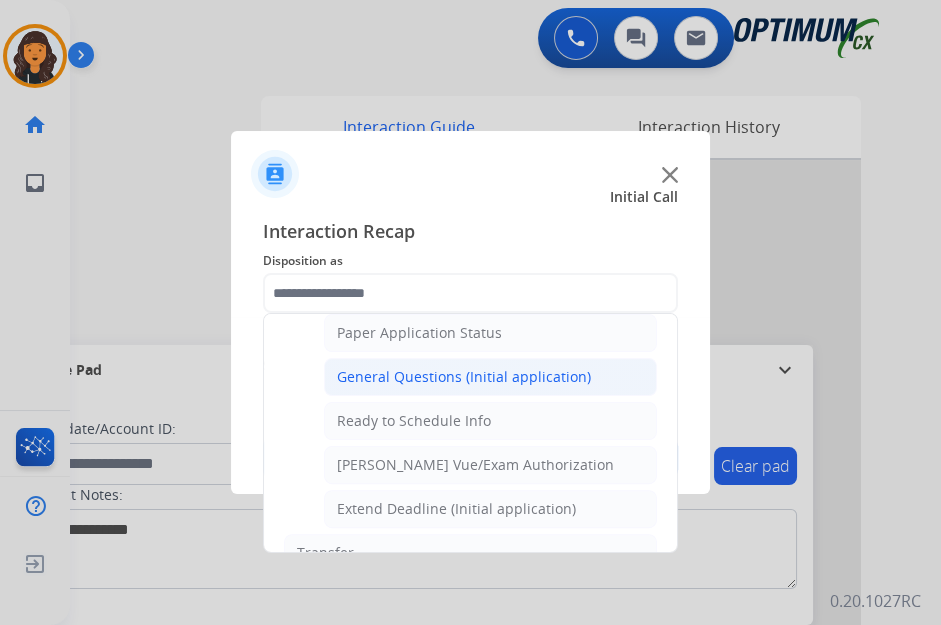 click on "General Questions (Initial application)" 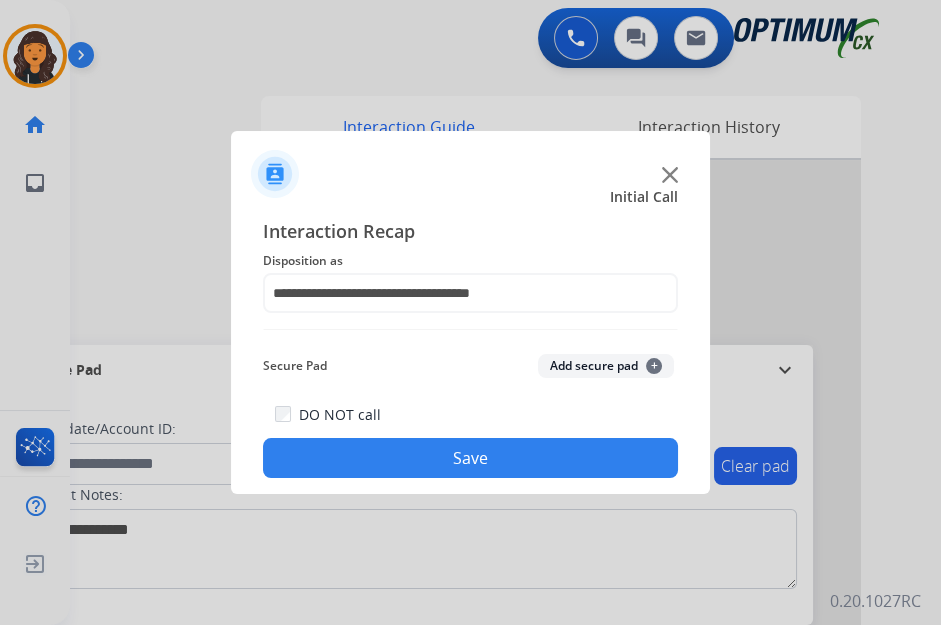 click on "Save" 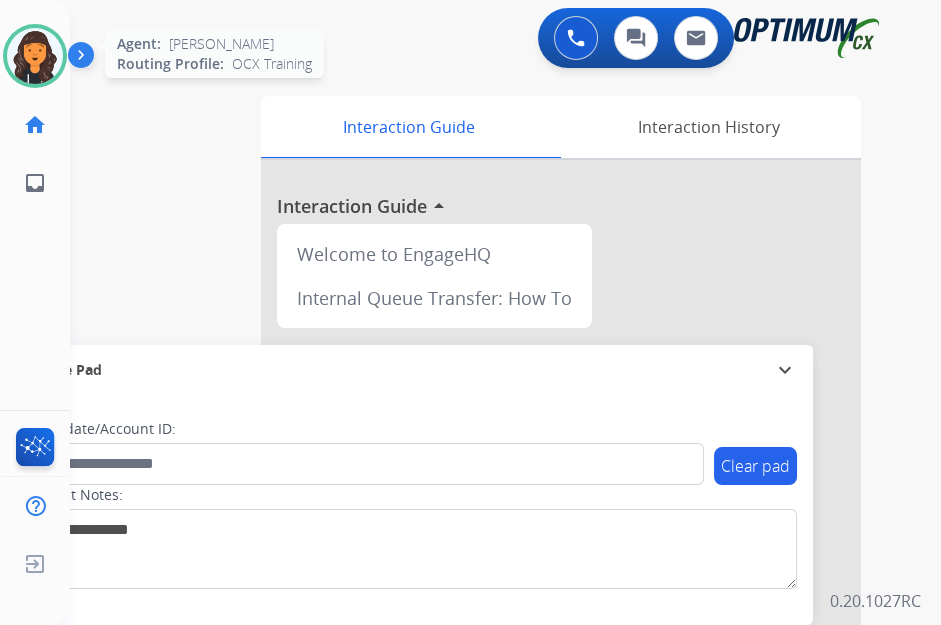 click at bounding box center [35, 56] 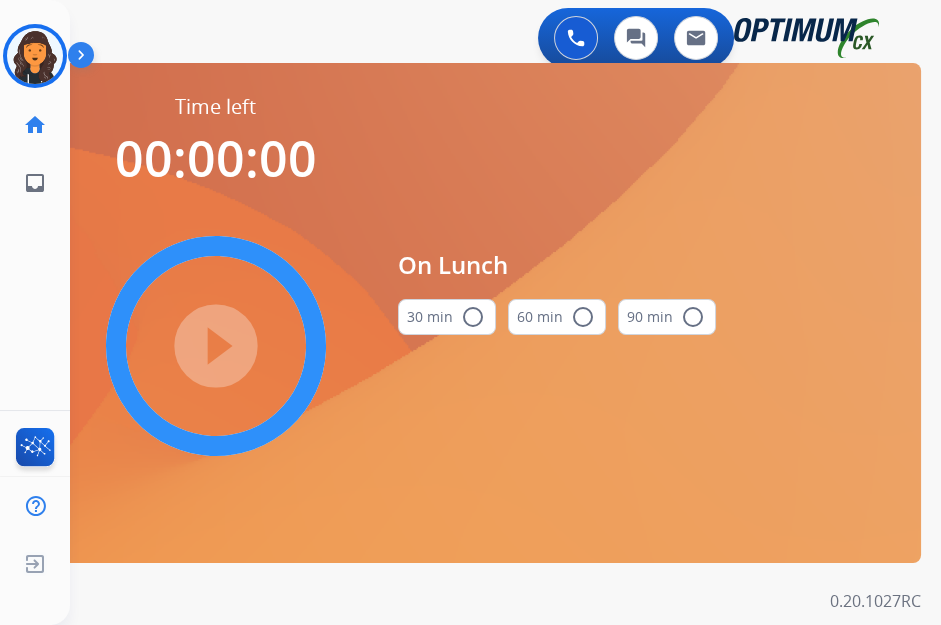 click on "radio_button_unchecked" at bounding box center [473, 317] 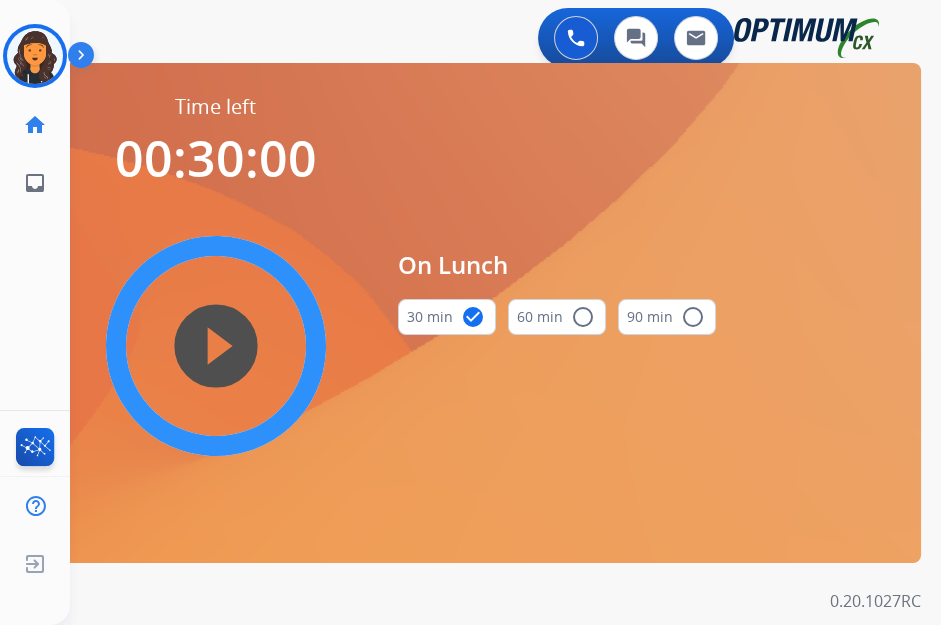 click on "play_circle_filled" at bounding box center [216, 346] 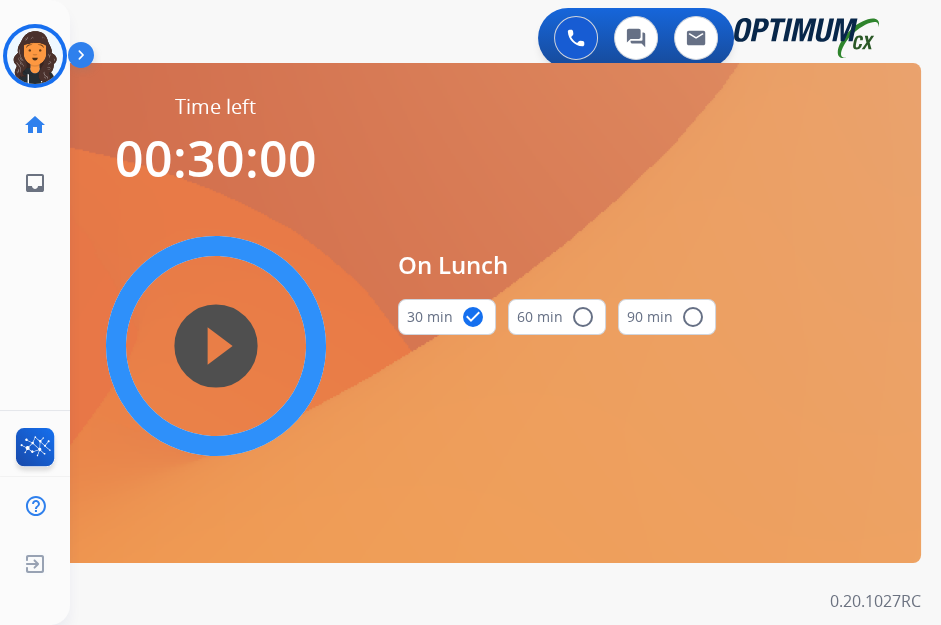 click on "play_circle_filled" at bounding box center [216, 346] 